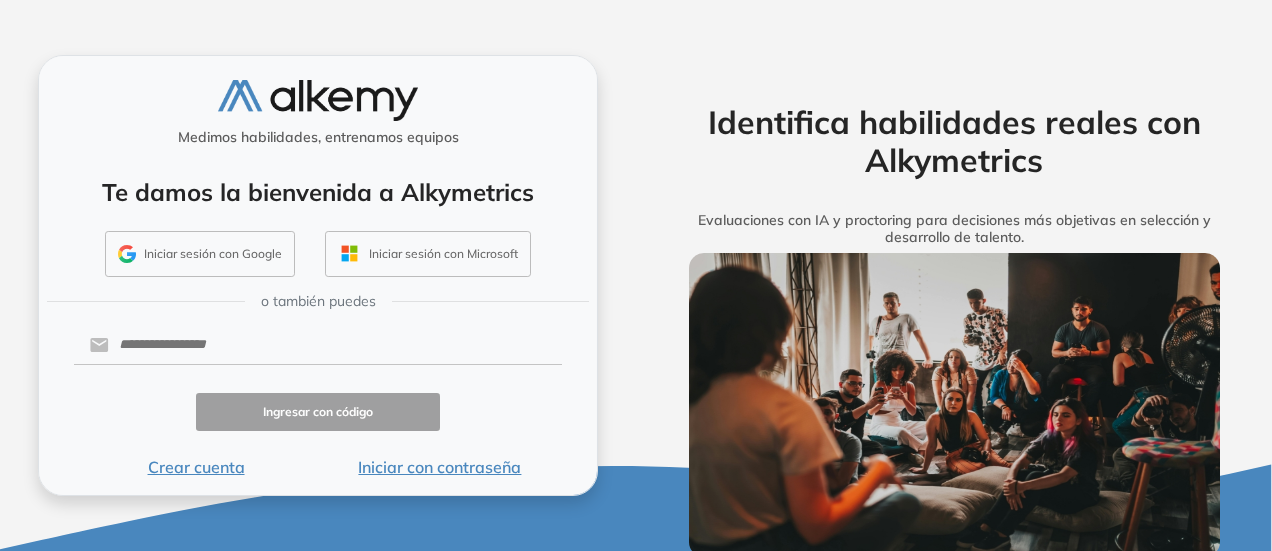 scroll, scrollTop: 0, scrollLeft: 0, axis: both 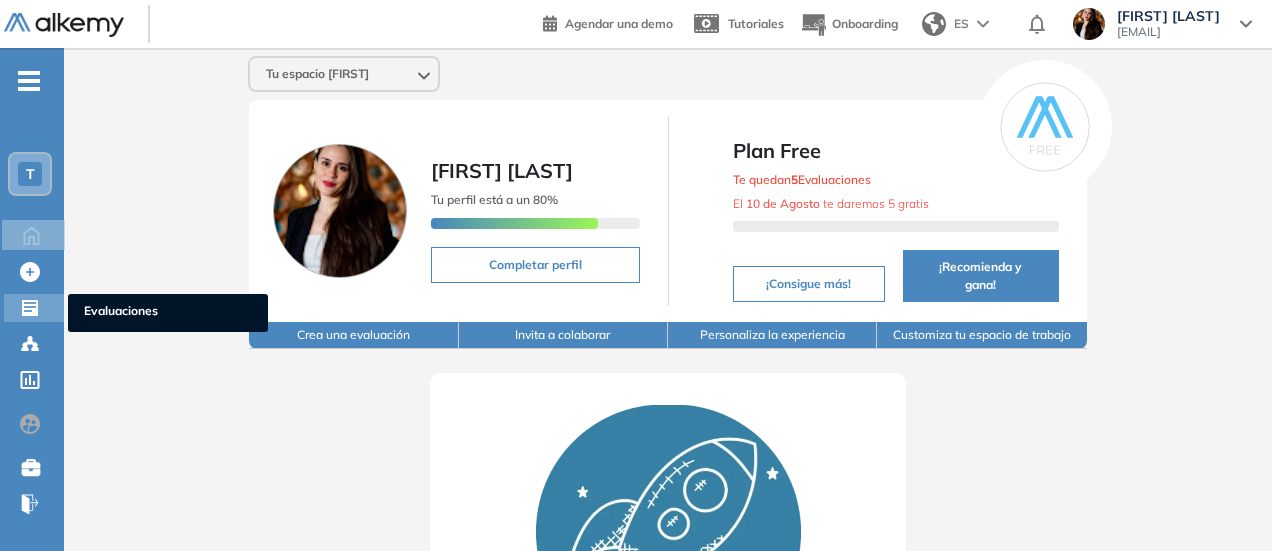 click 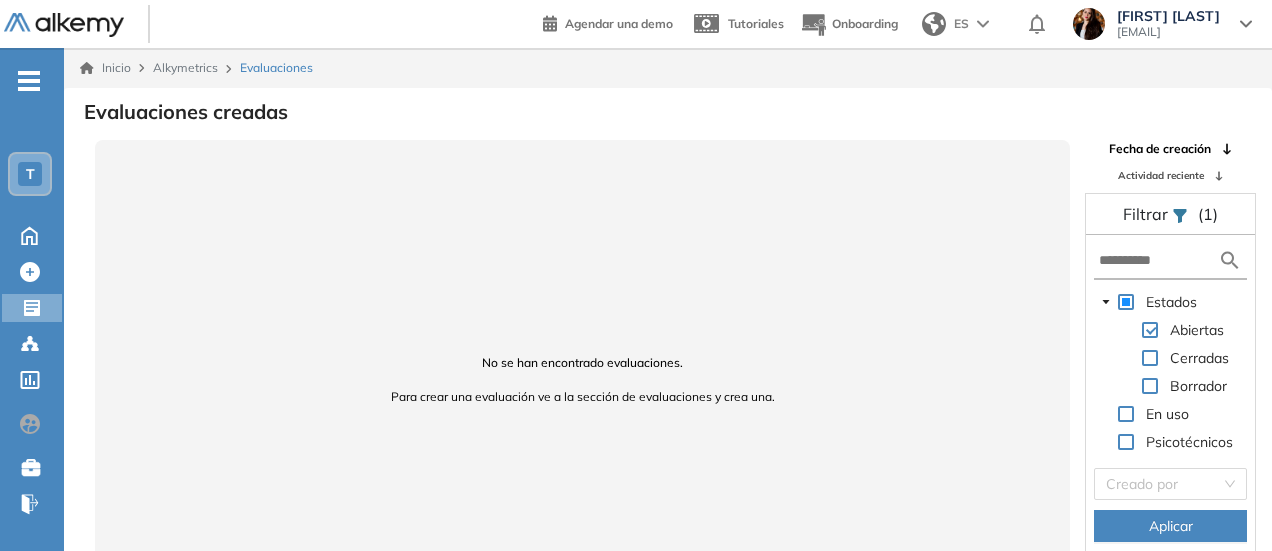 click on "T" at bounding box center (30, 174) 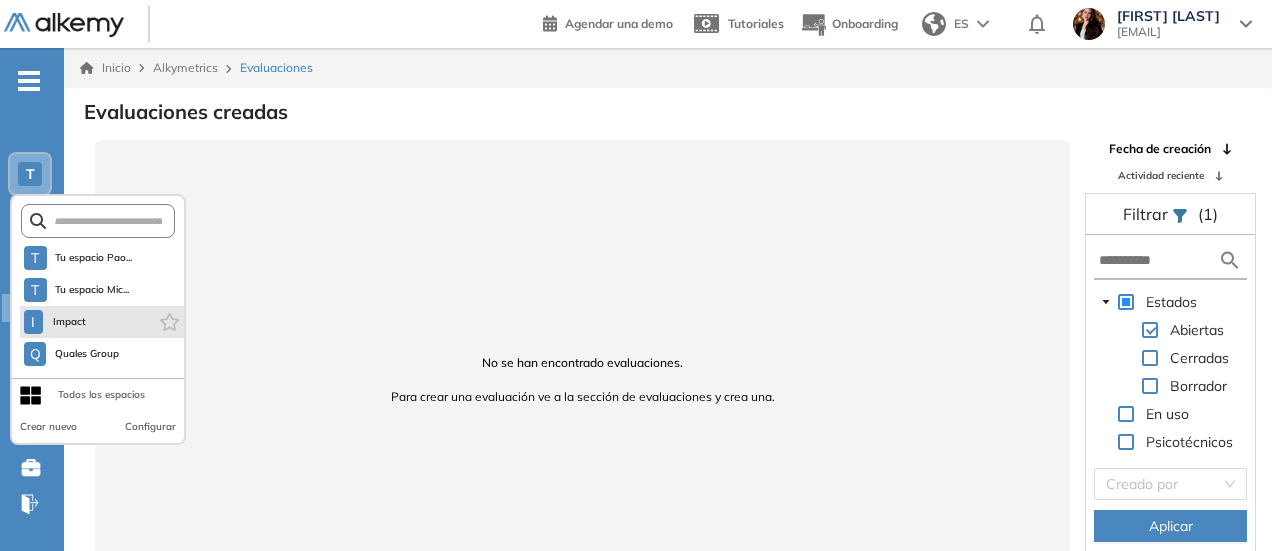 click on "I Impact" at bounding box center (102, 322) 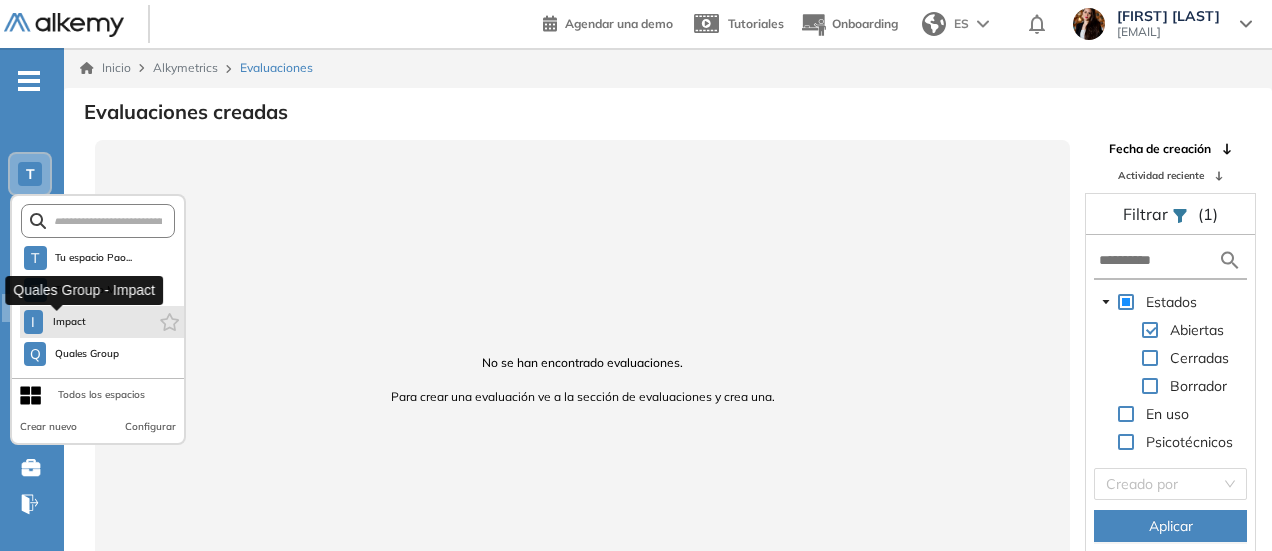 click on "Impact" at bounding box center (70, 322) 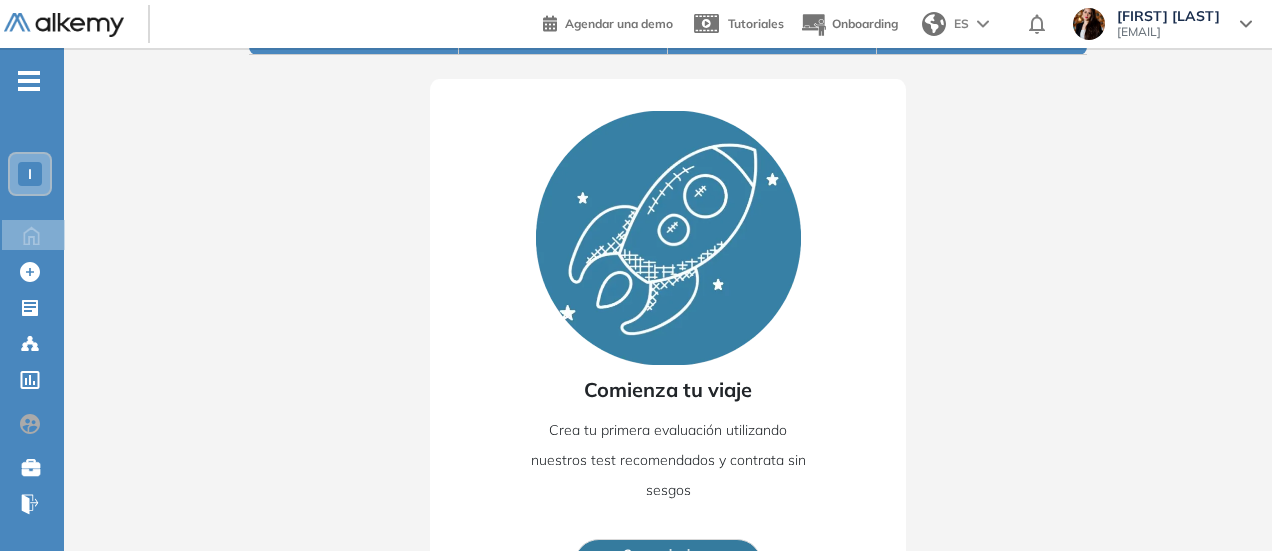 scroll, scrollTop: 316, scrollLeft: 0, axis: vertical 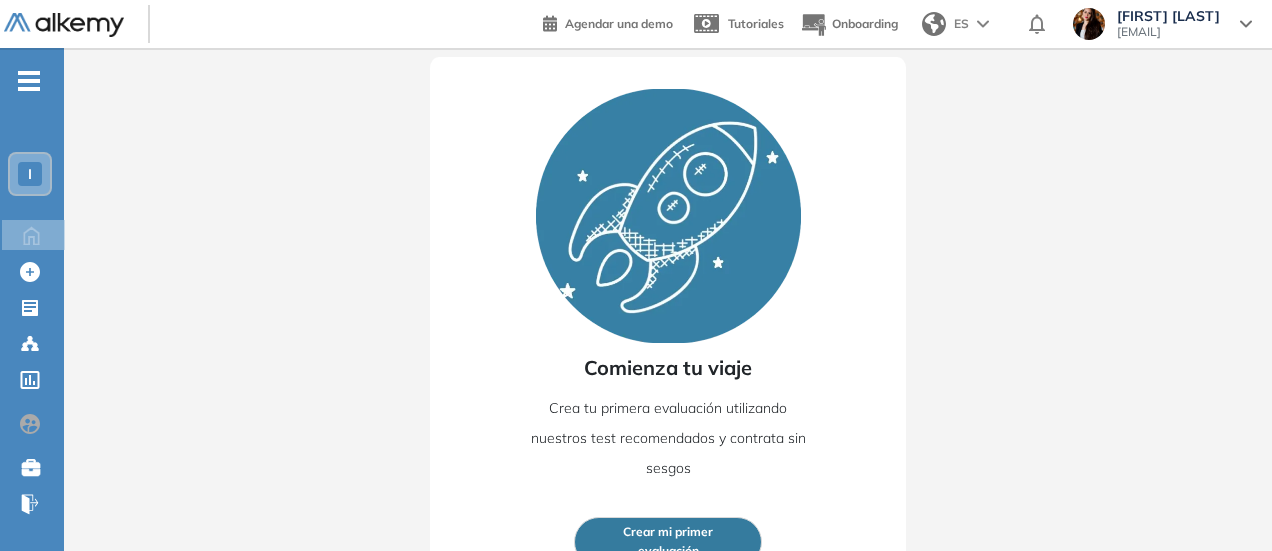 click on "Crear mi primer evaluación" at bounding box center (668, 542) 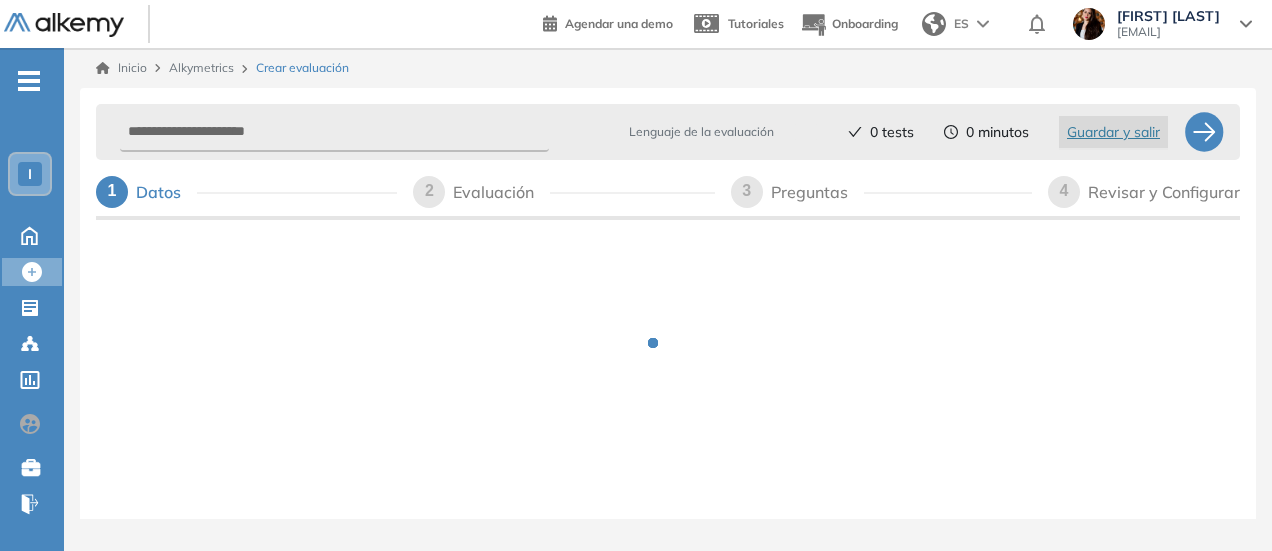 scroll, scrollTop: 0, scrollLeft: 0, axis: both 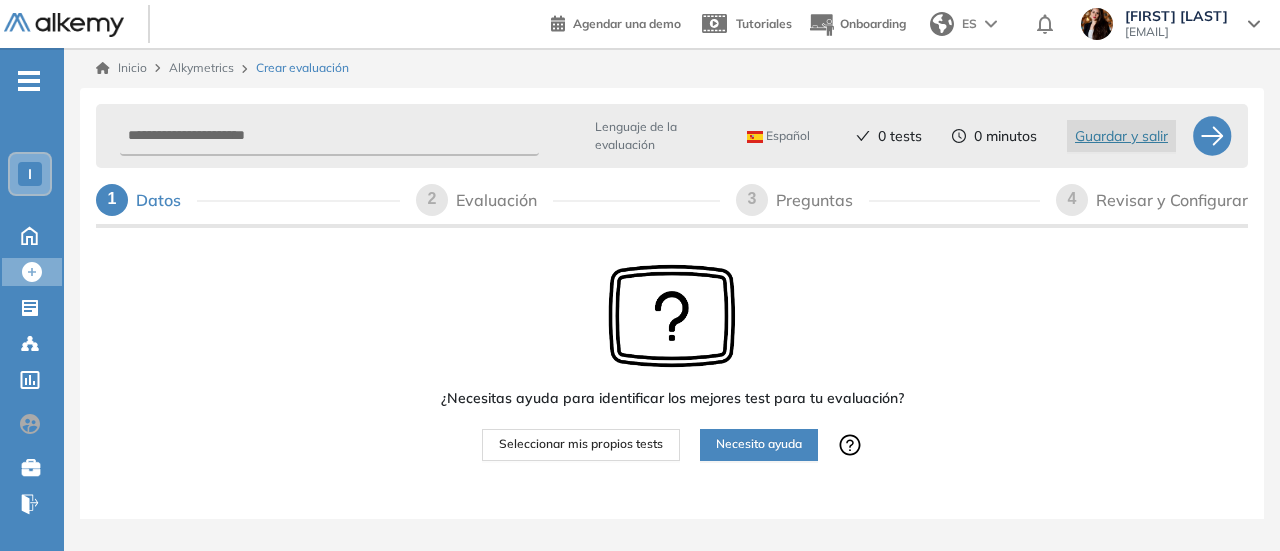 click on "Seleccionar mis propios tests" at bounding box center (581, 444) 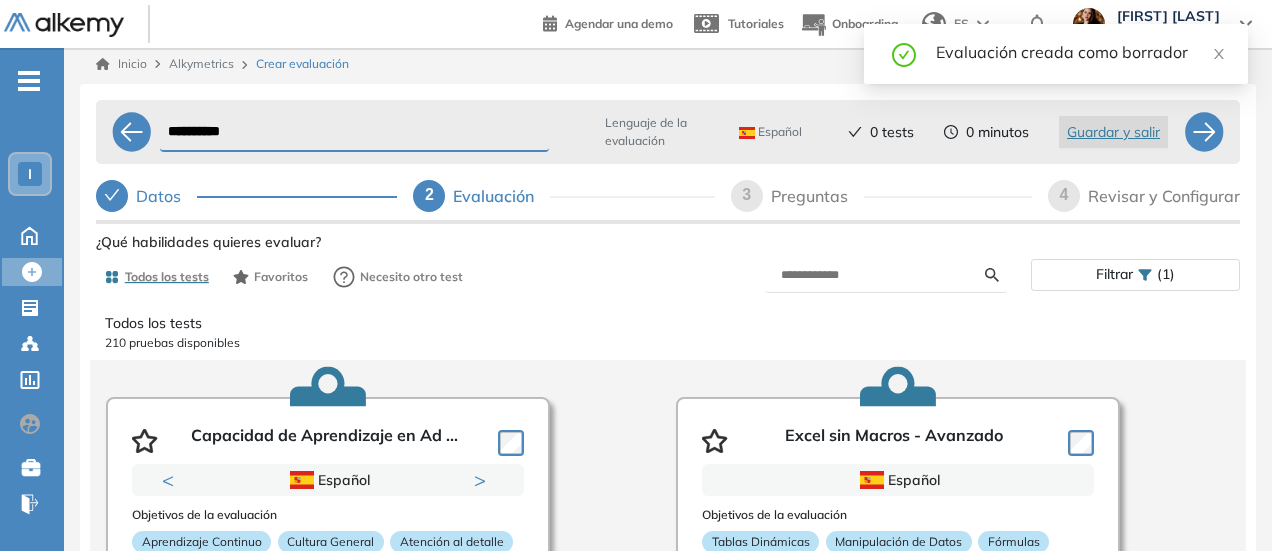 scroll, scrollTop: 77, scrollLeft: 0, axis: vertical 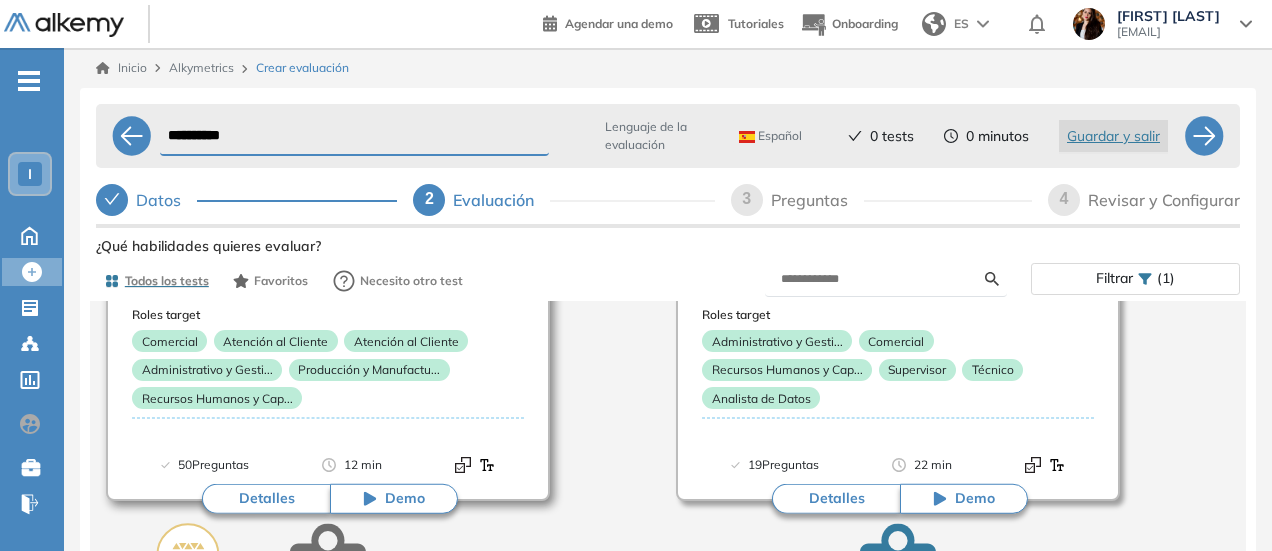 click on "Demo" at bounding box center (405, 499) 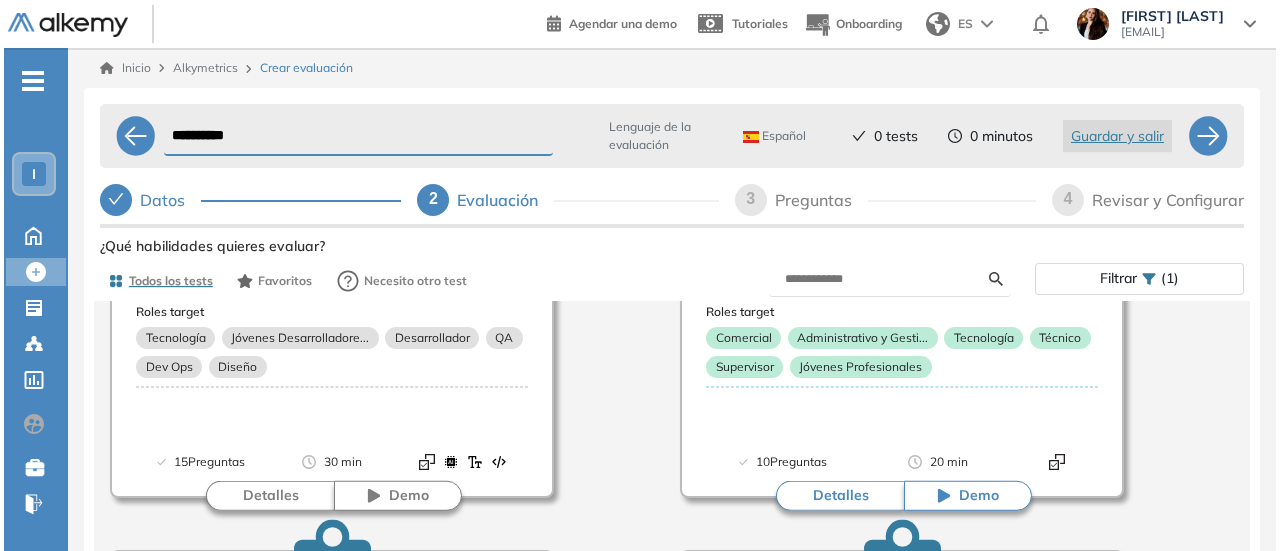 scroll, scrollTop: 800, scrollLeft: 0, axis: vertical 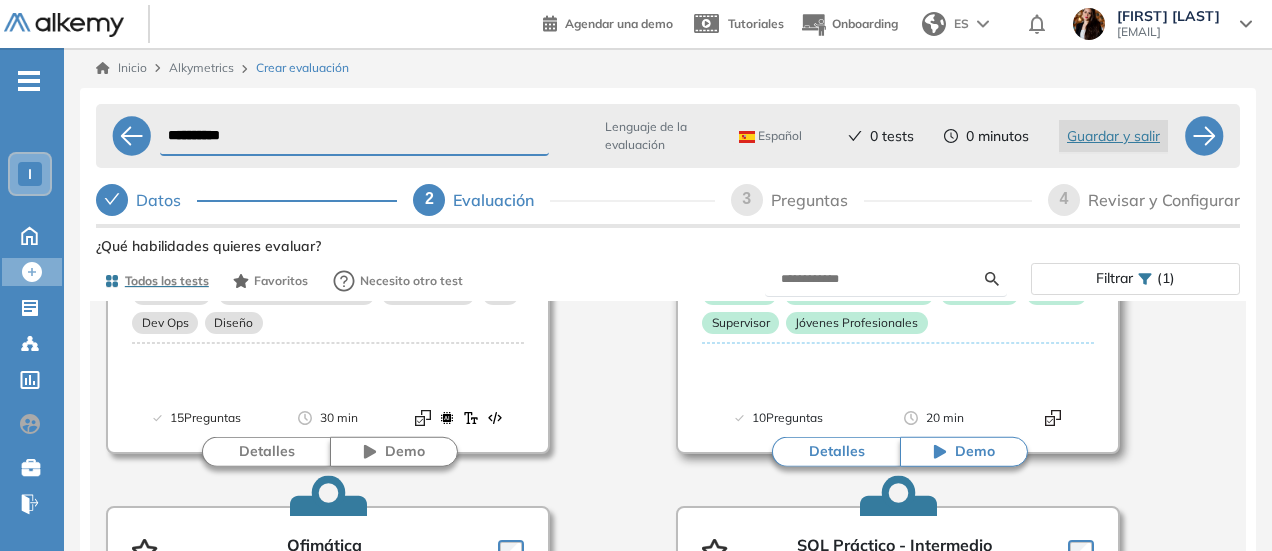 click on "Detalles" at bounding box center [836, 452] 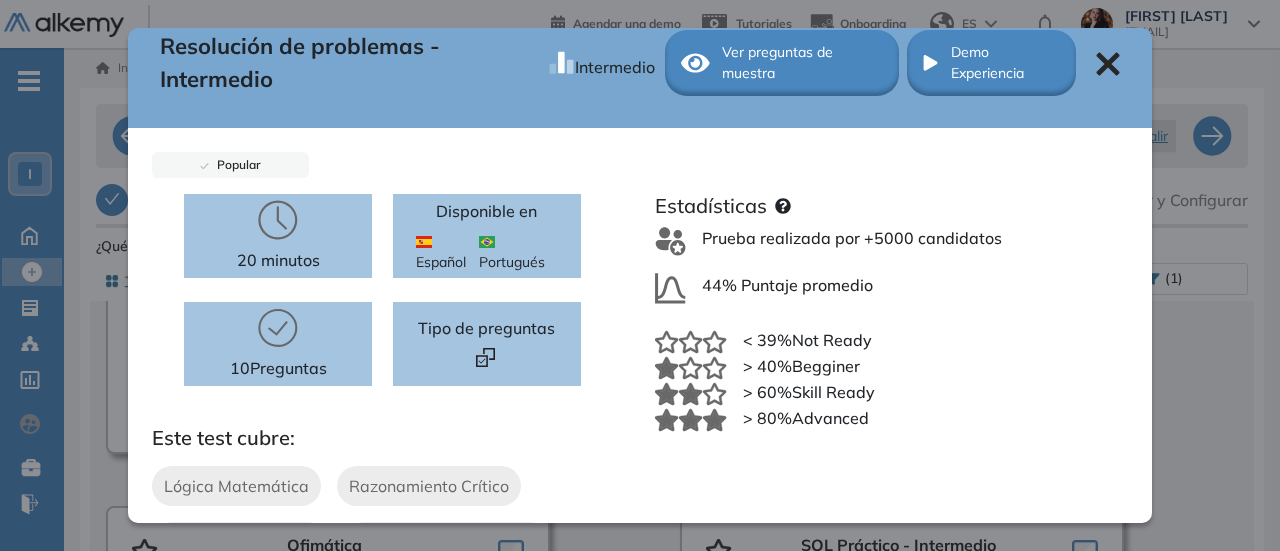 scroll, scrollTop: 0, scrollLeft: 0, axis: both 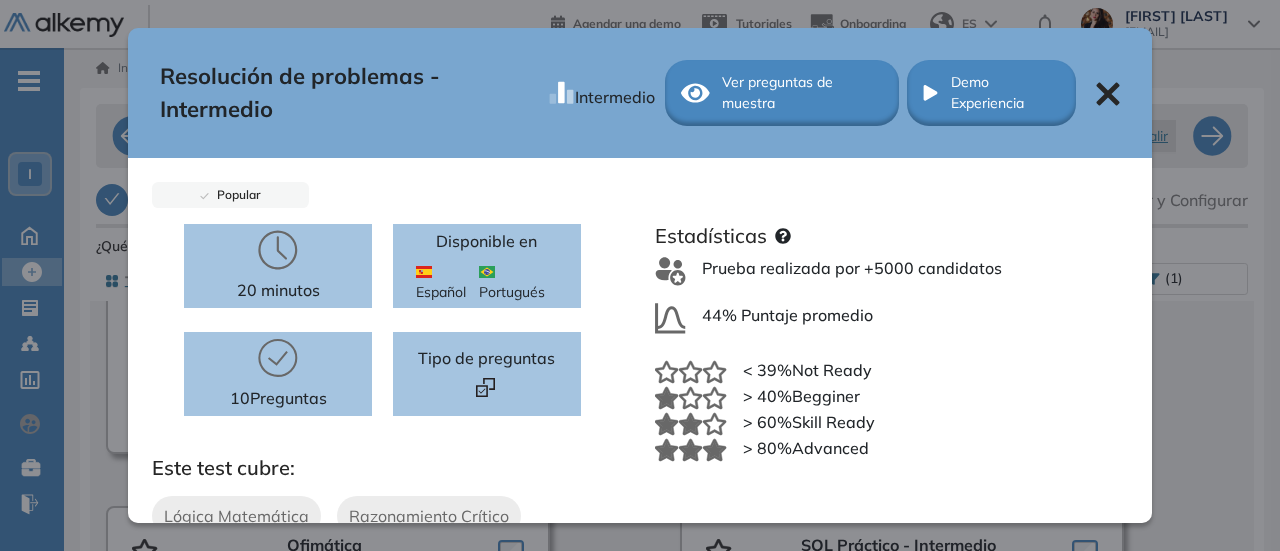 click on "Ver preguntas de muestra" at bounding box center (802, 93) 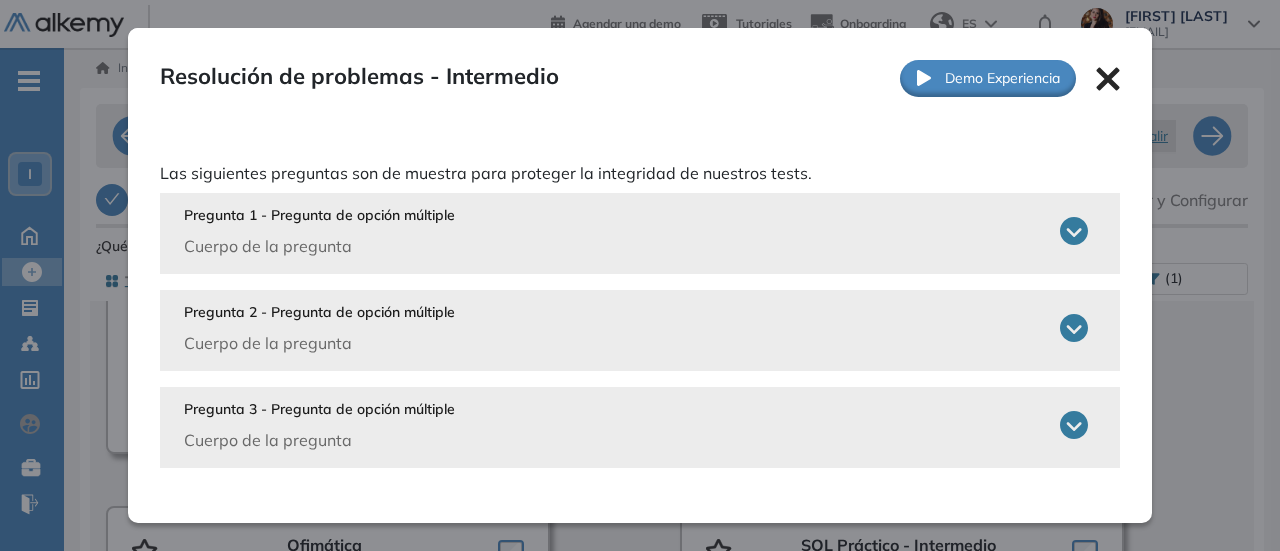 click 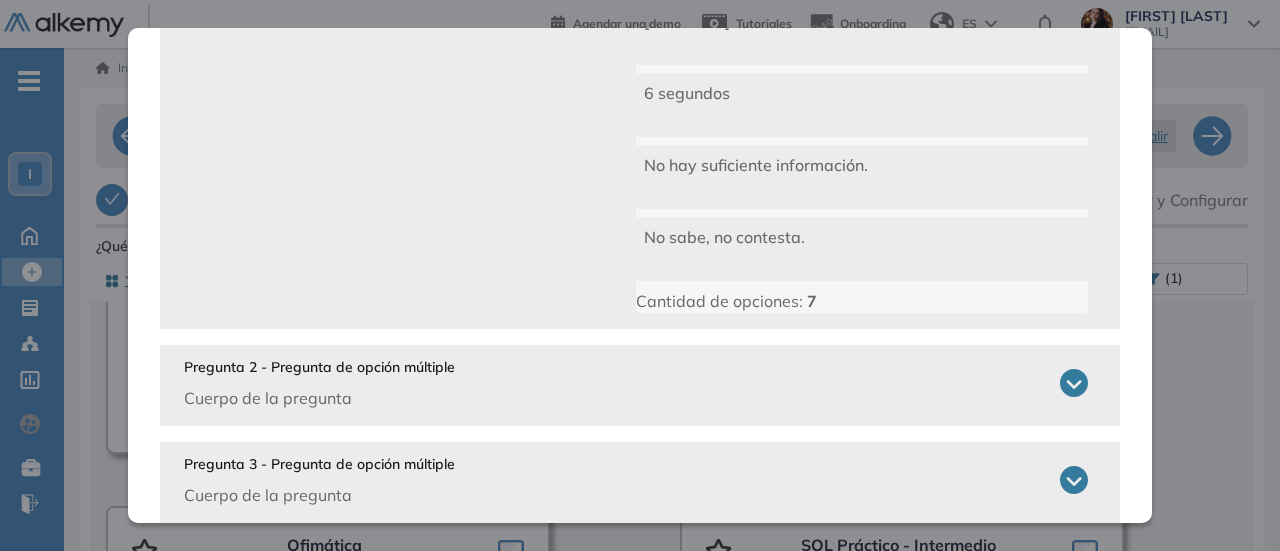 scroll, scrollTop: 519, scrollLeft: 0, axis: vertical 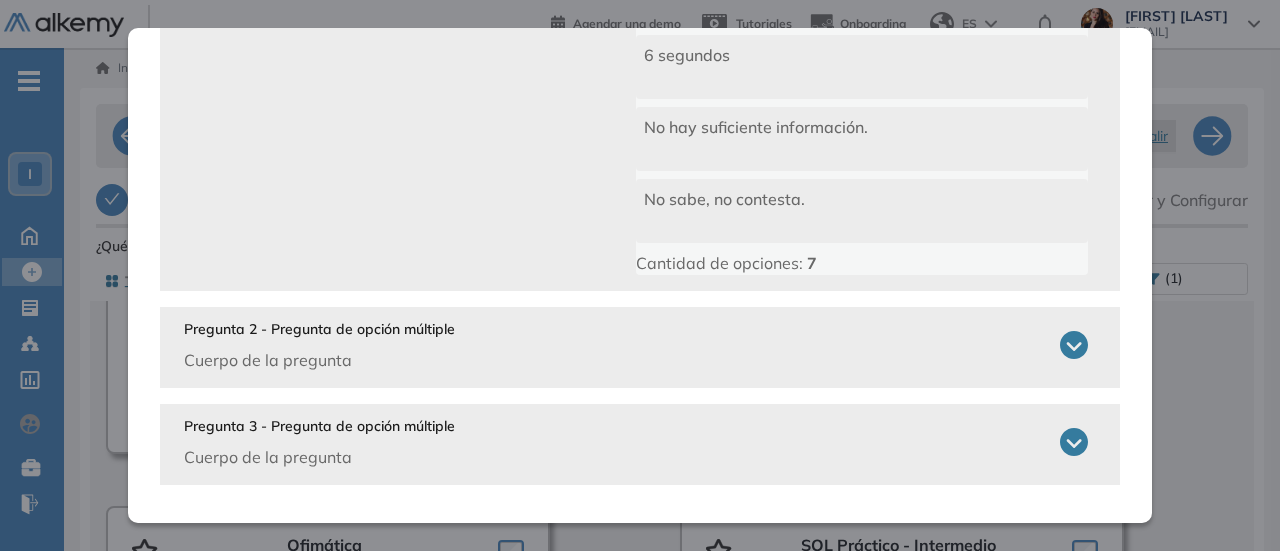 click 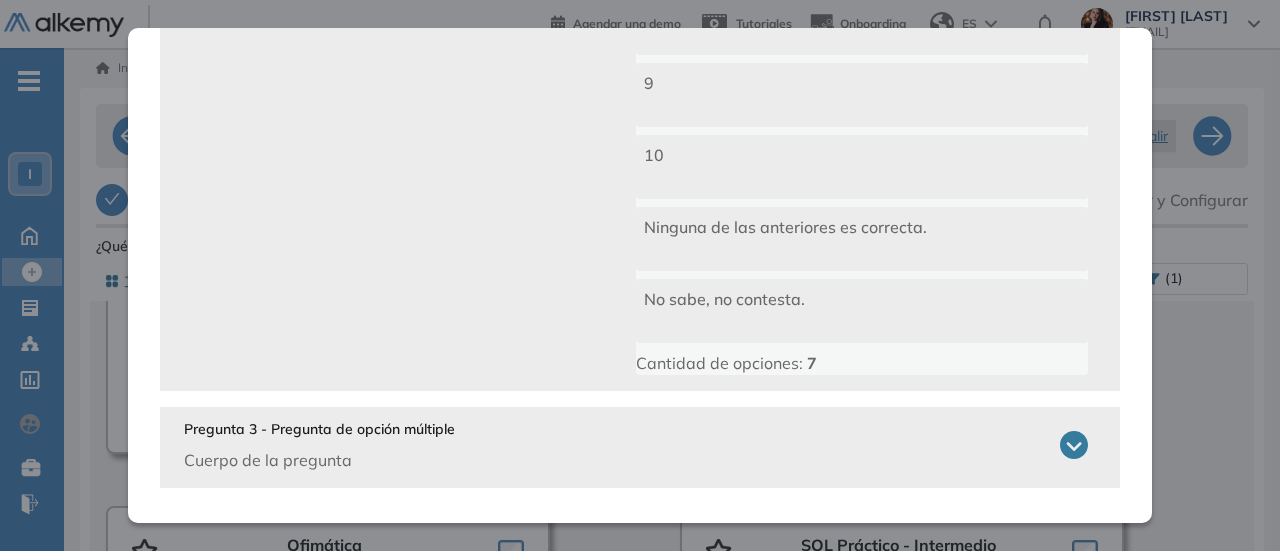 scroll, scrollTop: 1055, scrollLeft: 0, axis: vertical 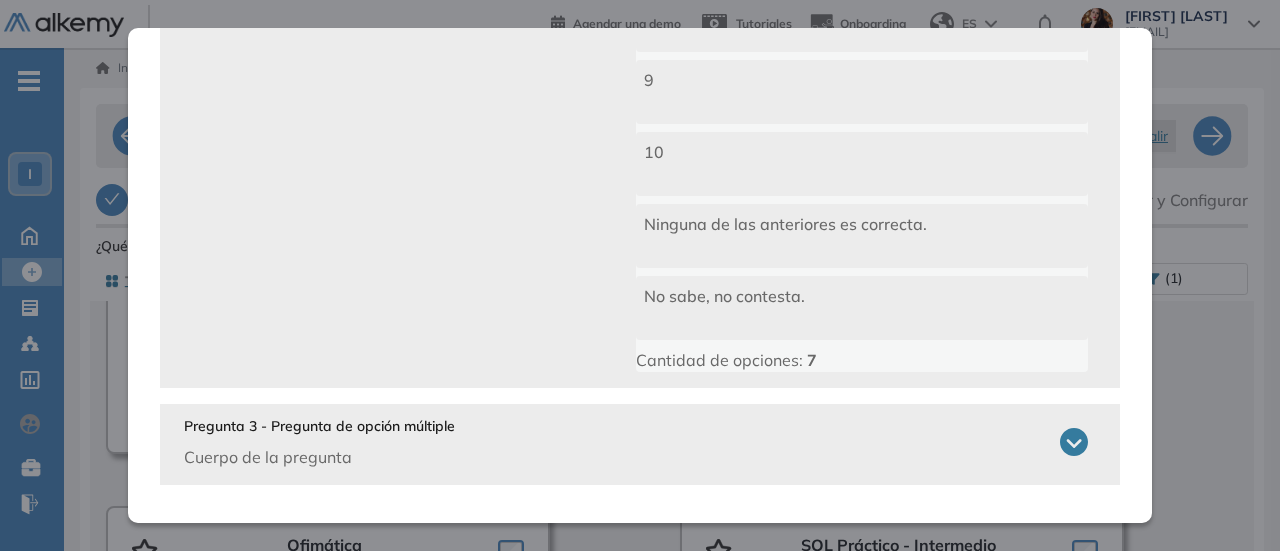 click on "Pregunta 3 -
Pregunta de opción múltiple" at bounding box center (319, 426) 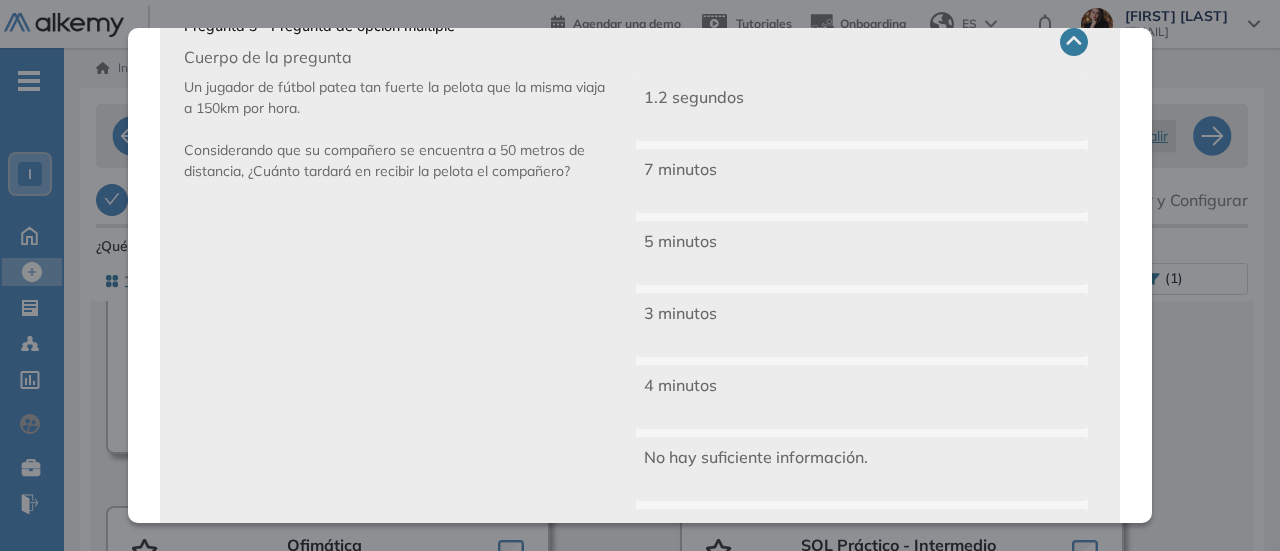 scroll, scrollTop: 1355, scrollLeft: 0, axis: vertical 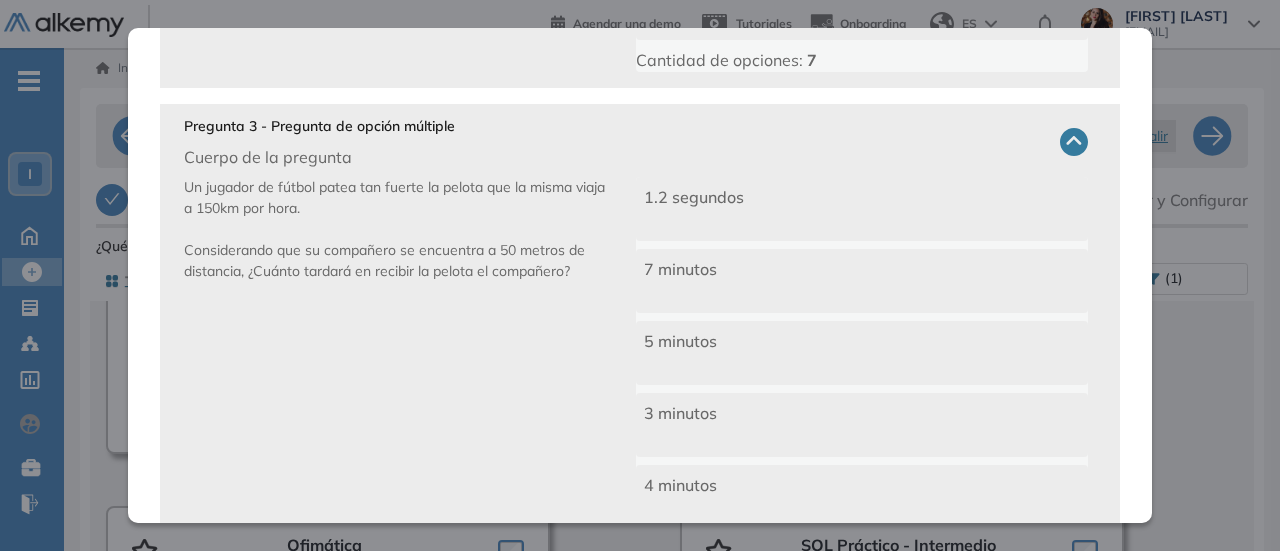 drag, startPoint x: 188, startPoint y: 183, endPoint x: 577, endPoint y: 287, distance: 402.66238 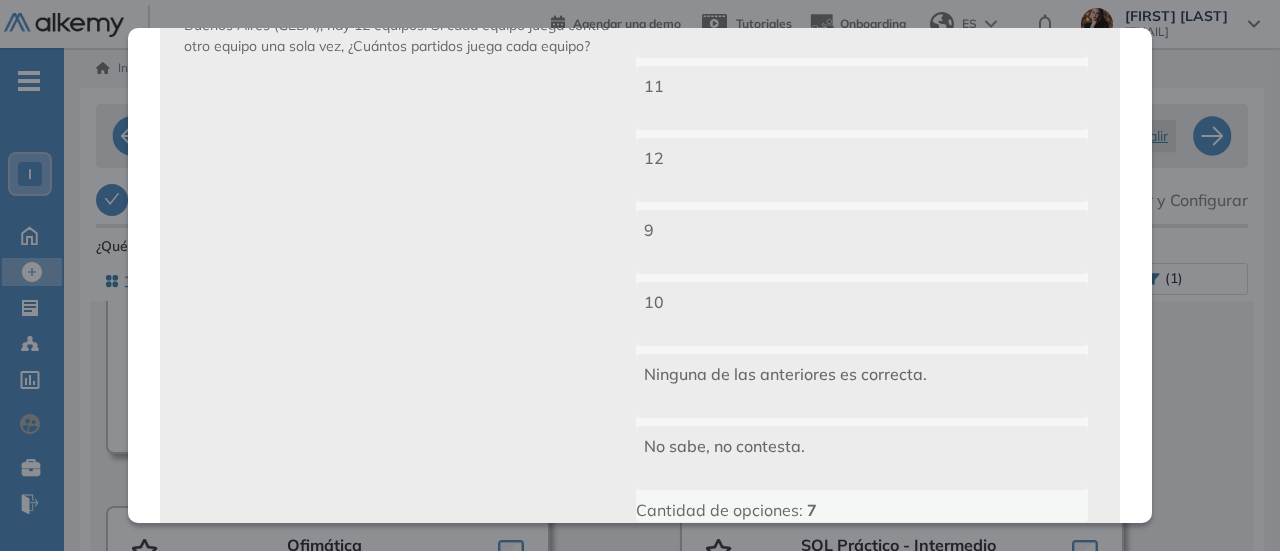 scroll, scrollTop: 655, scrollLeft: 0, axis: vertical 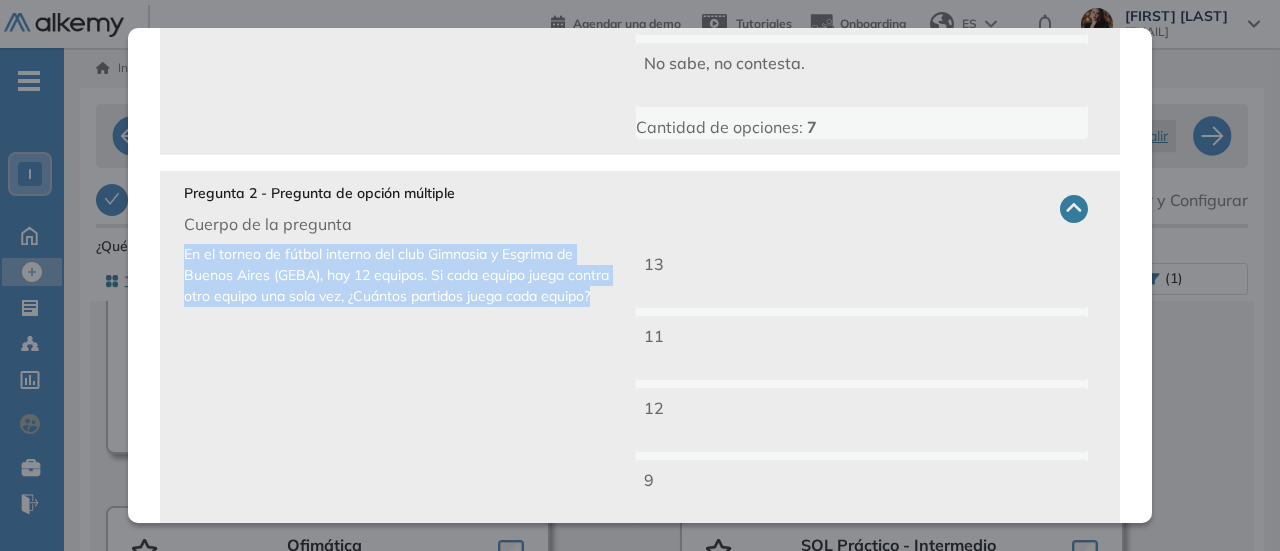 drag, startPoint x: 314, startPoint y: 313, endPoint x: 165, endPoint y: 258, distance: 158.82695 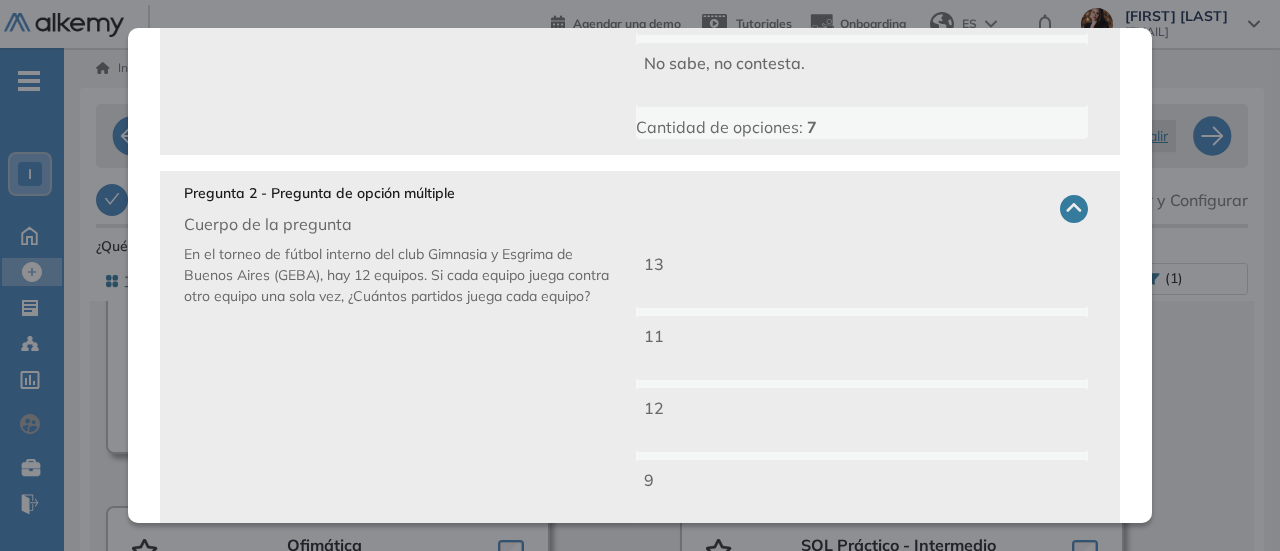 click on "11" at bounding box center [654, 336] 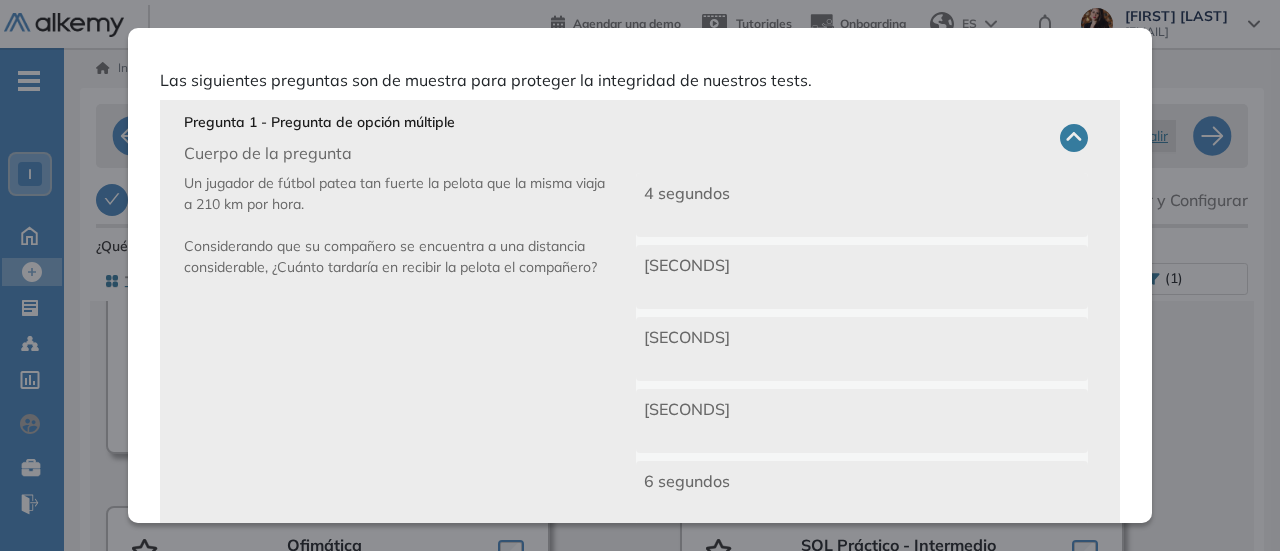 scroll, scrollTop: 0, scrollLeft: 0, axis: both 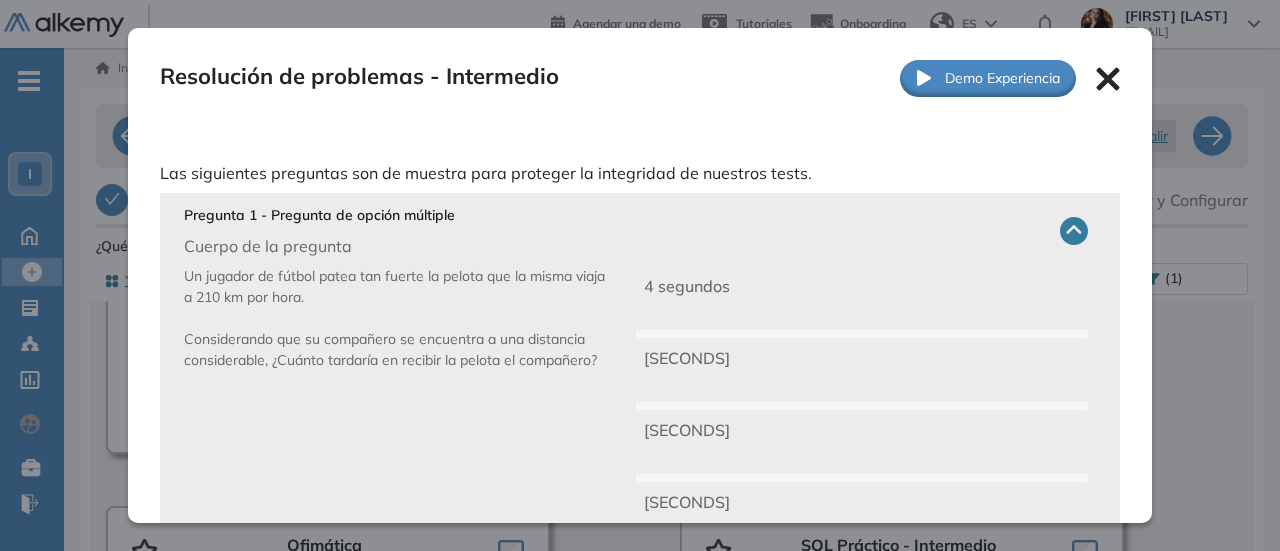 drag, startPoint x: 175, startPoint y: 273, endPoint x: 614, endPoint y: 370, distance: 449.5887 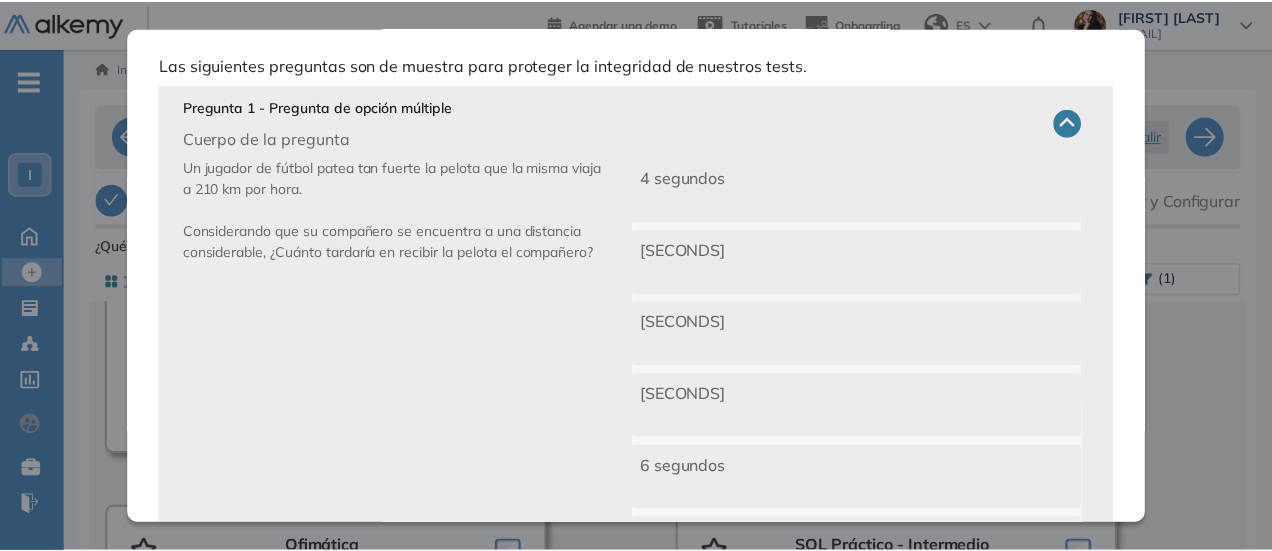 scroll, scrollTop: 0, scrollLeft: 0, axis: both 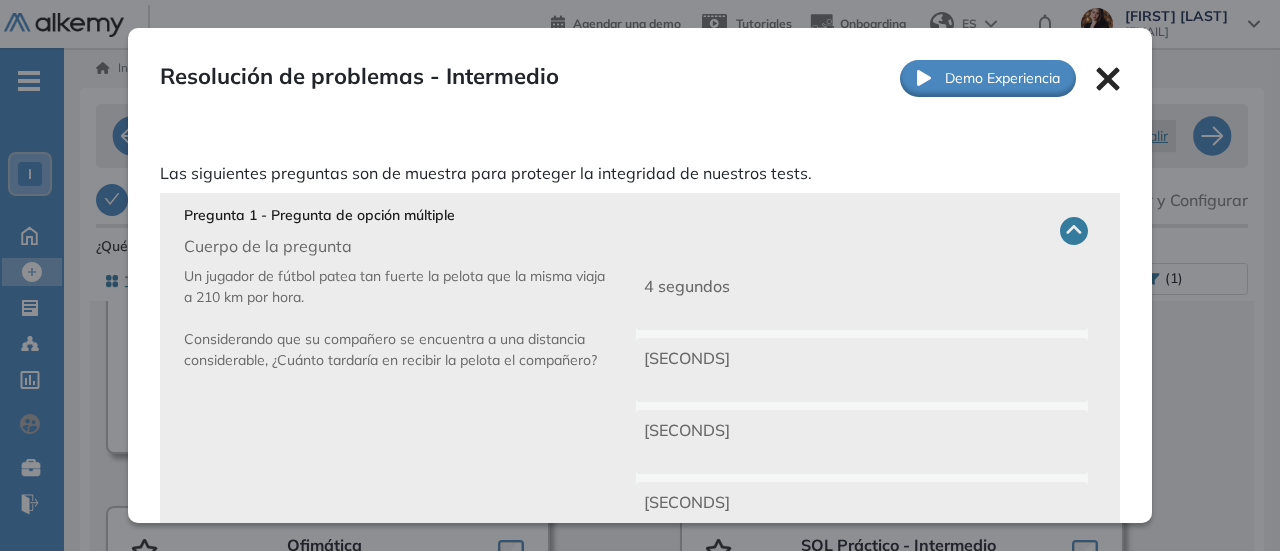 copy on "Un jugador de fútbol patea tan fuerte la pelota que la misma viaja a 210 km por hora. Considerando que su compañero se encuentra a una distancia considerable, ¿Cuánto tardaría en recibir la pelota el compañero?" 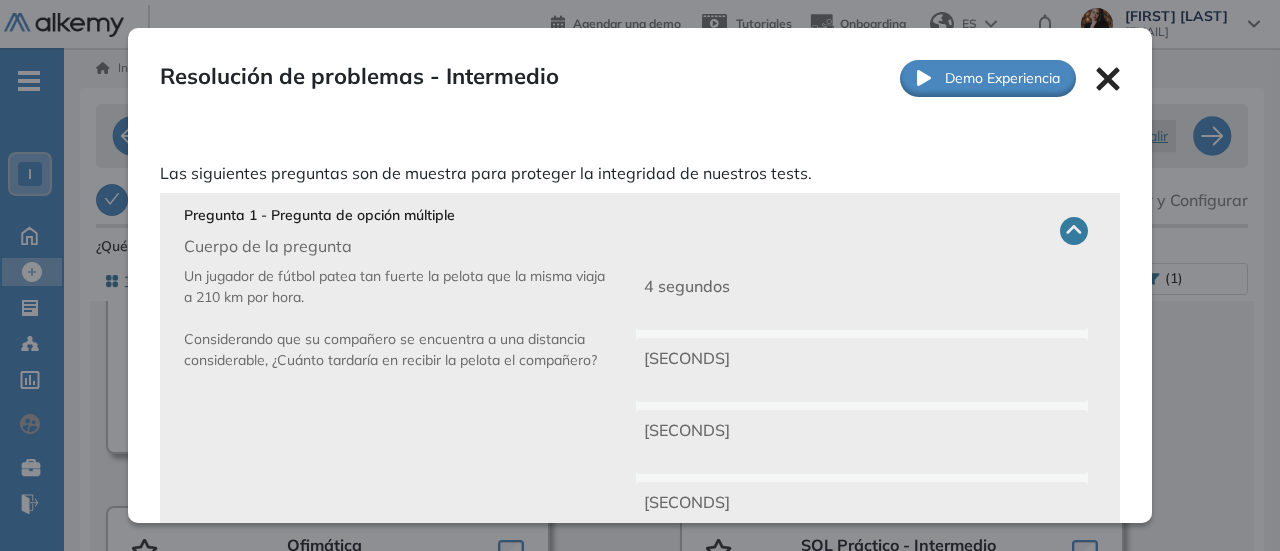 click 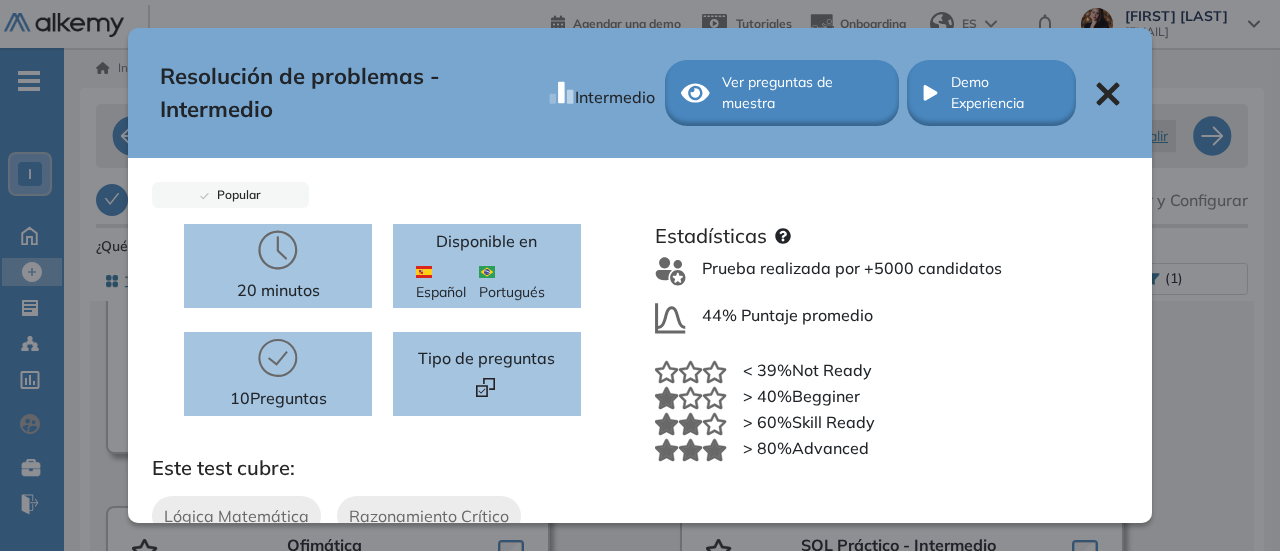 click 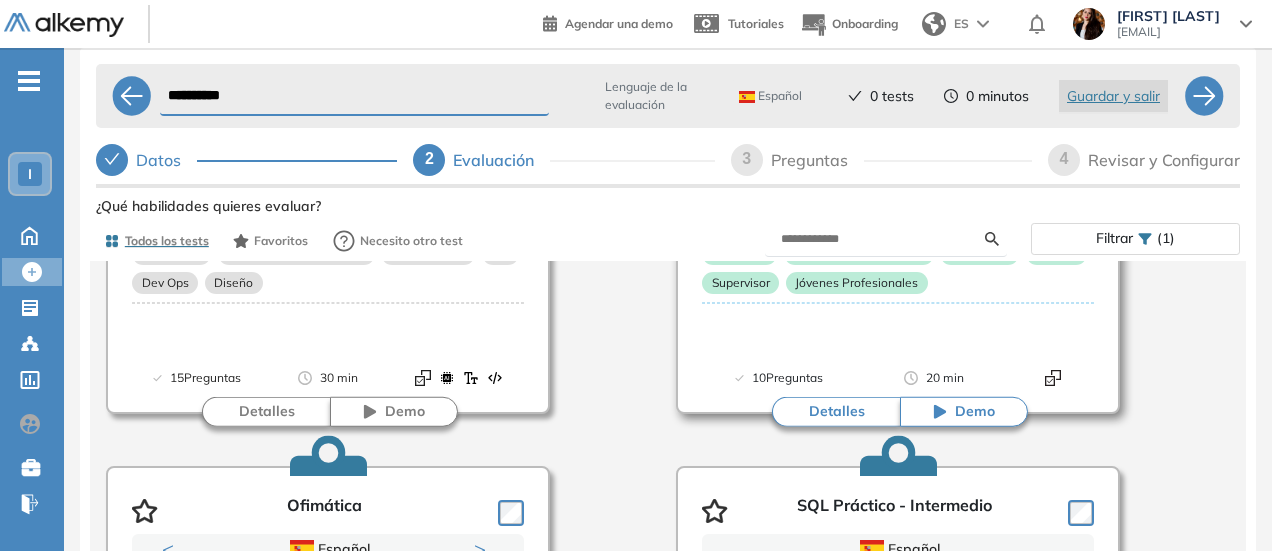 scroll, scrollTop: 77, scrollLeft: 0, axis: vertical 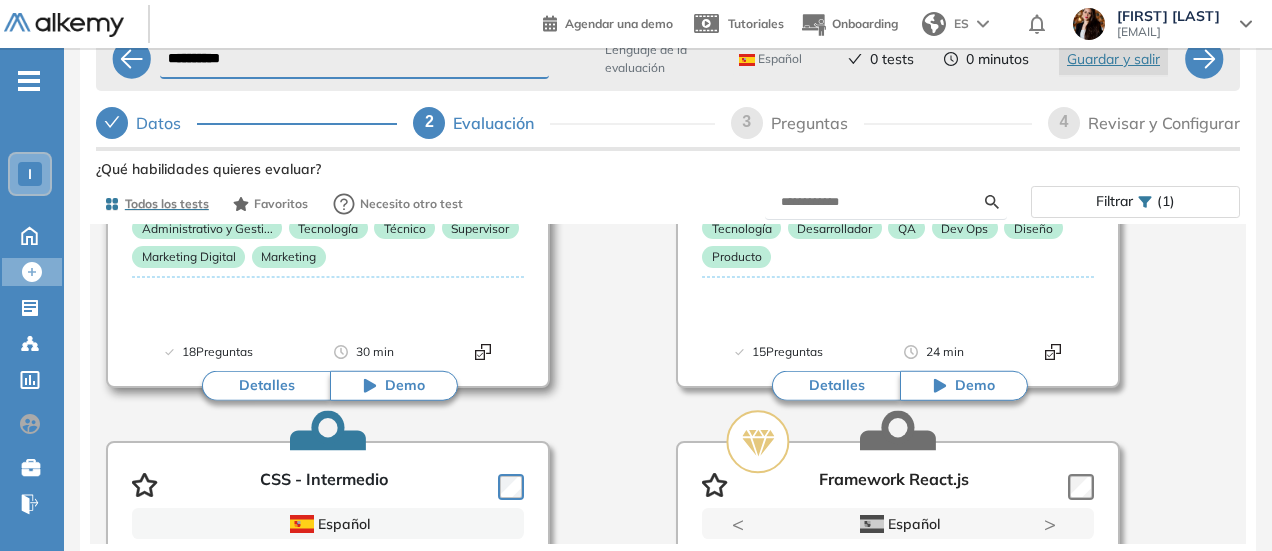 click on "Detalles" at bounding box center [266, 386] 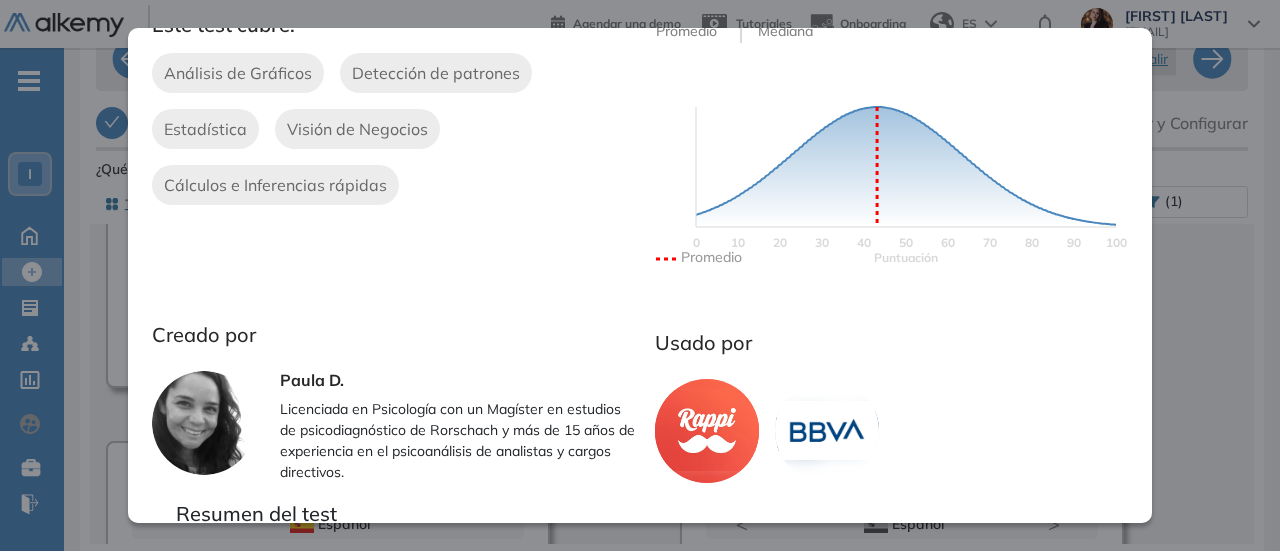 scroll, scrollTop: 0, scrollLeft: 0, axis: both 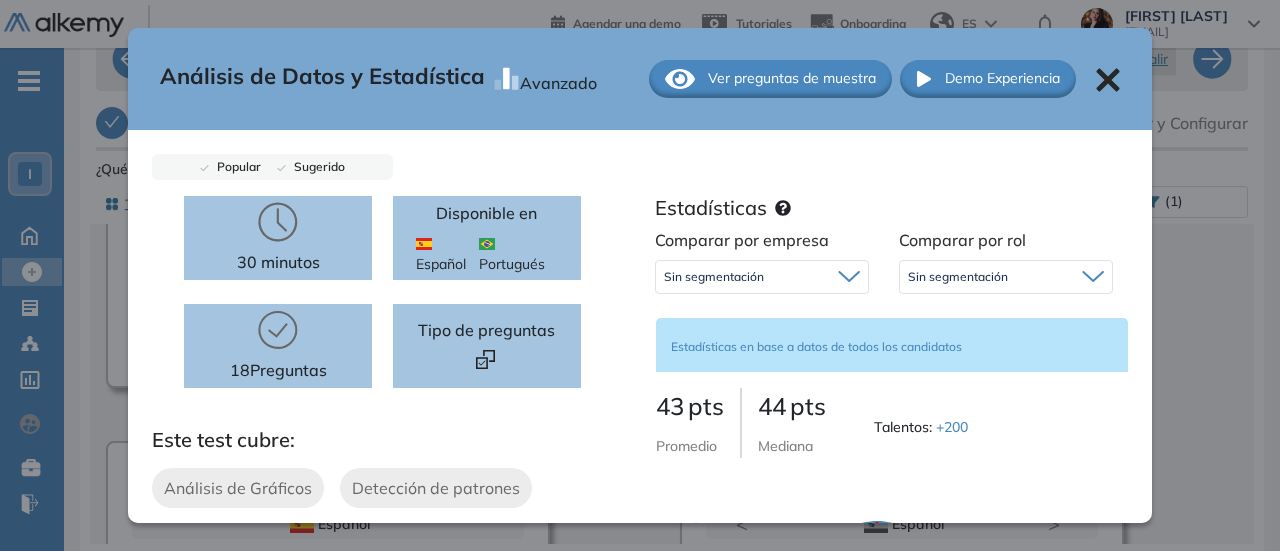 click on "Ver preguntas de muestra" at bounding box center [792, 78] 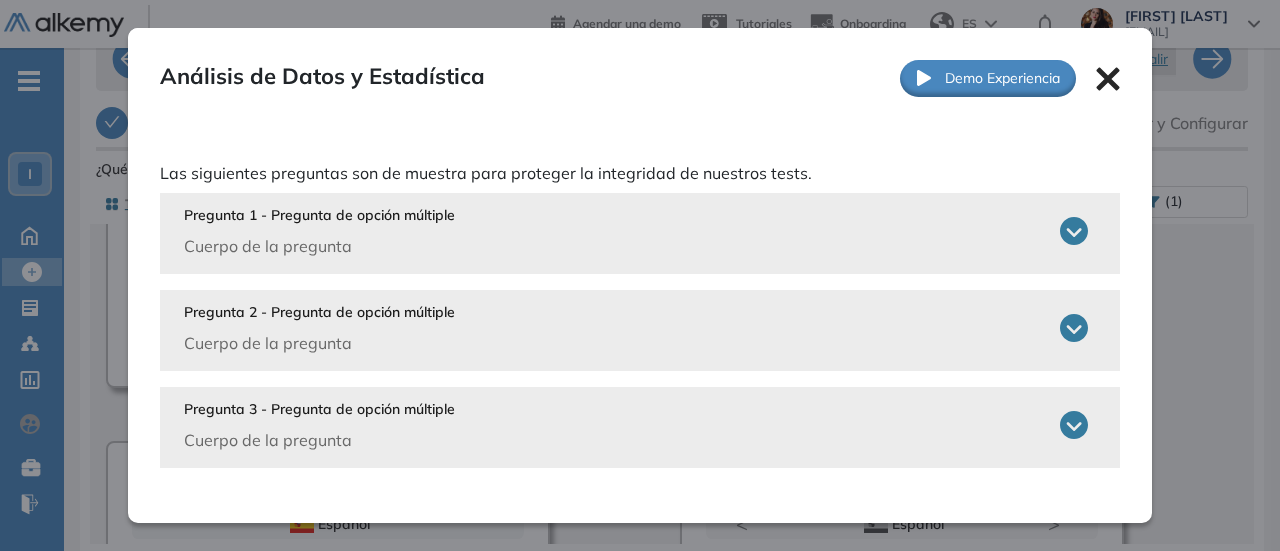 click on "Pregunta 1 -
Pregunta de opción múltiple  Cuerpo de la pregunta" at bounding box center [319, 231] 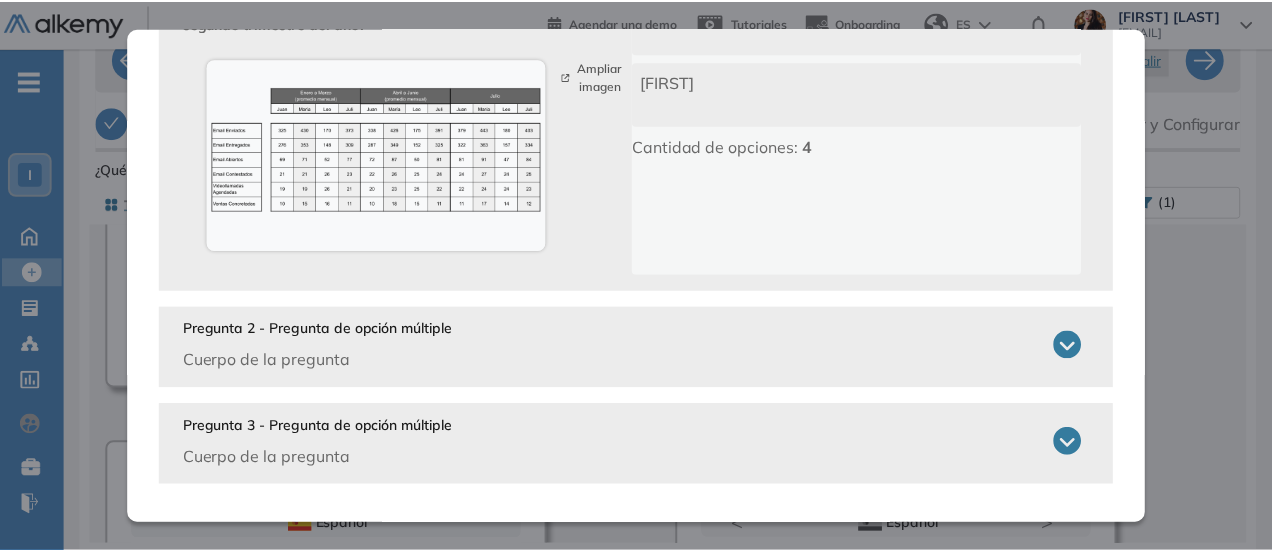 scroll, scrollTop: 0, scrollLeft: 0, axis: both 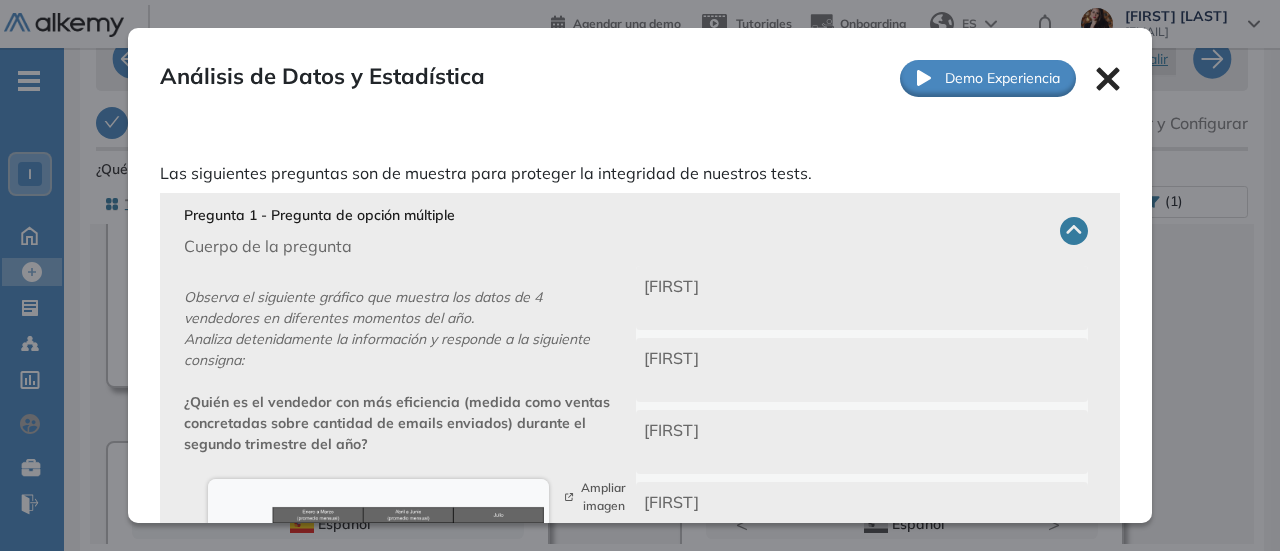 click 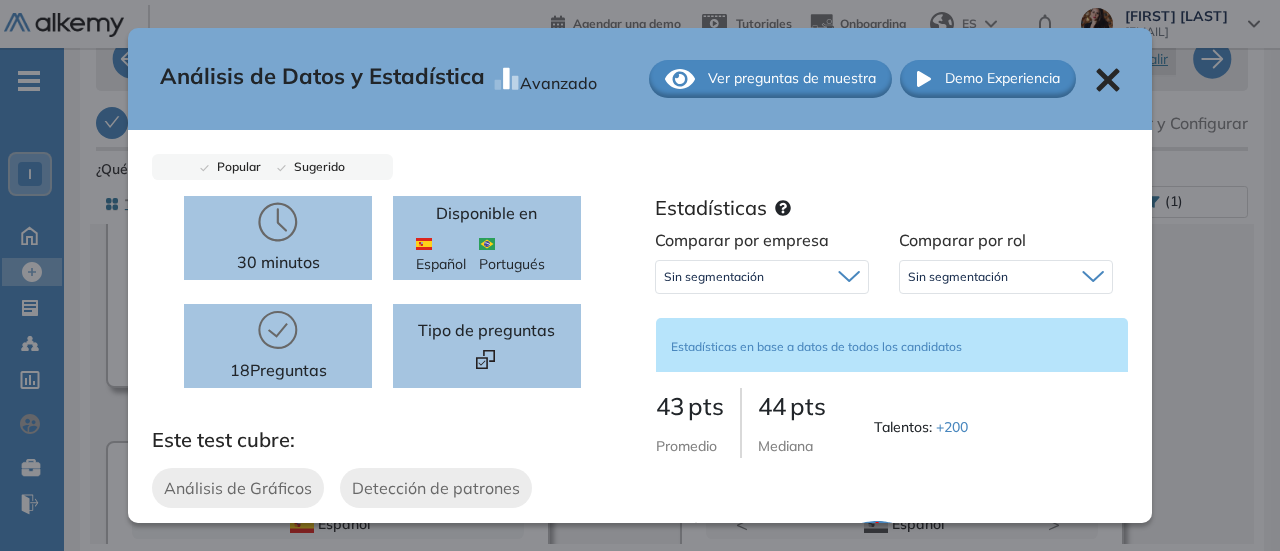 click on "Análisis de Datos y Estadística Avanzado Ver preguntas de muestra Demo Experiencia" at bounding box center [640, 79] 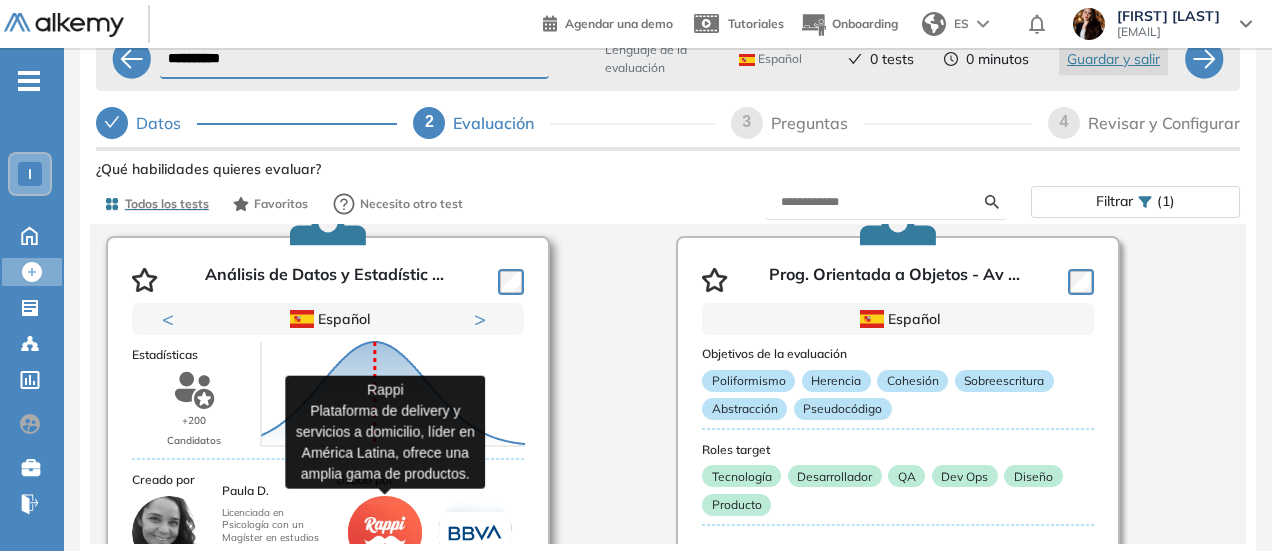 scroll, scrollTop: 2300, scrollLeft: 0, axis: vertical 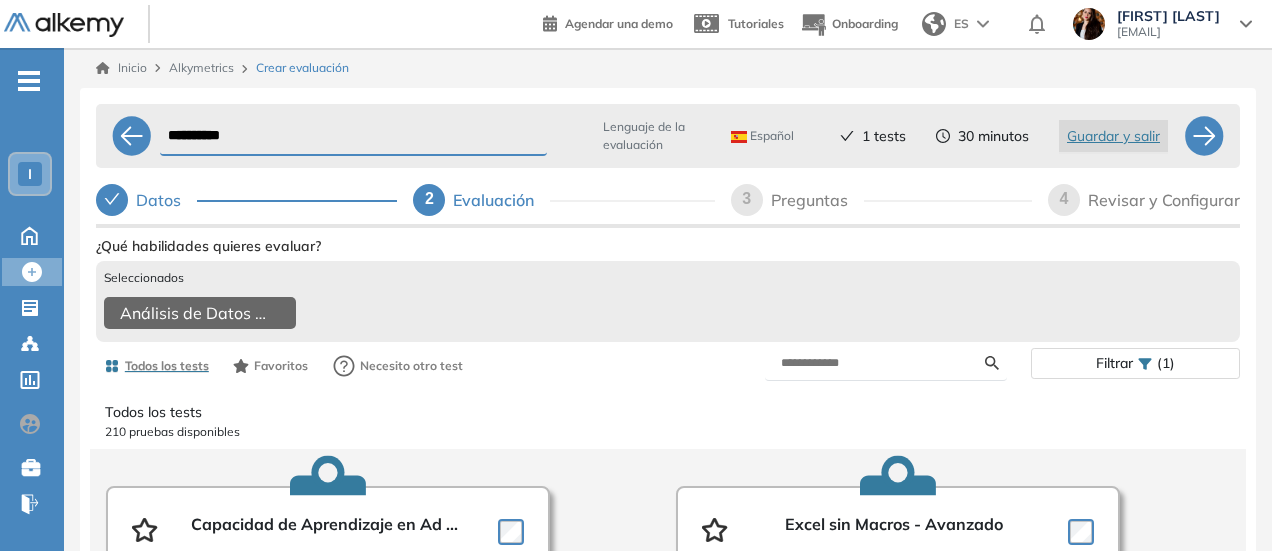click on "**********" at bounding box center [353, 136] 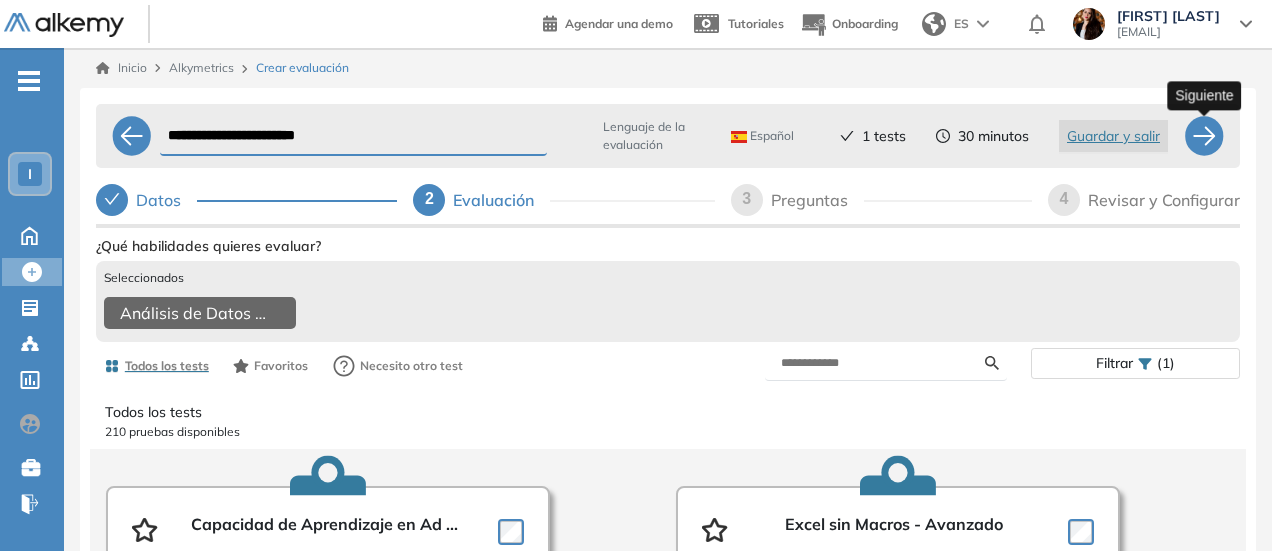type on "**********" 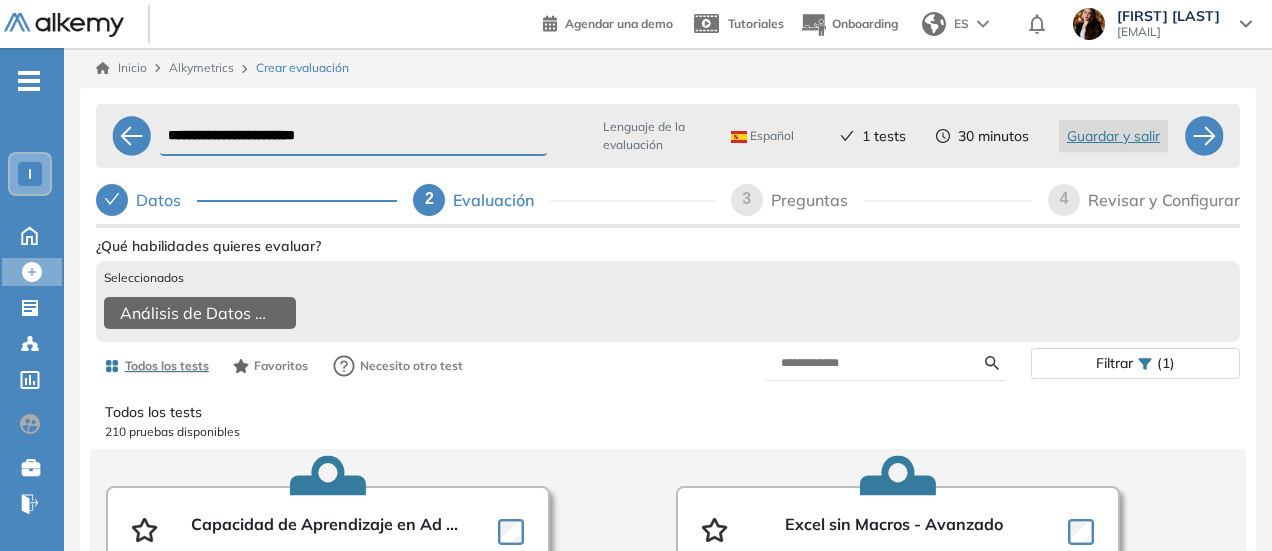 select on "*****" 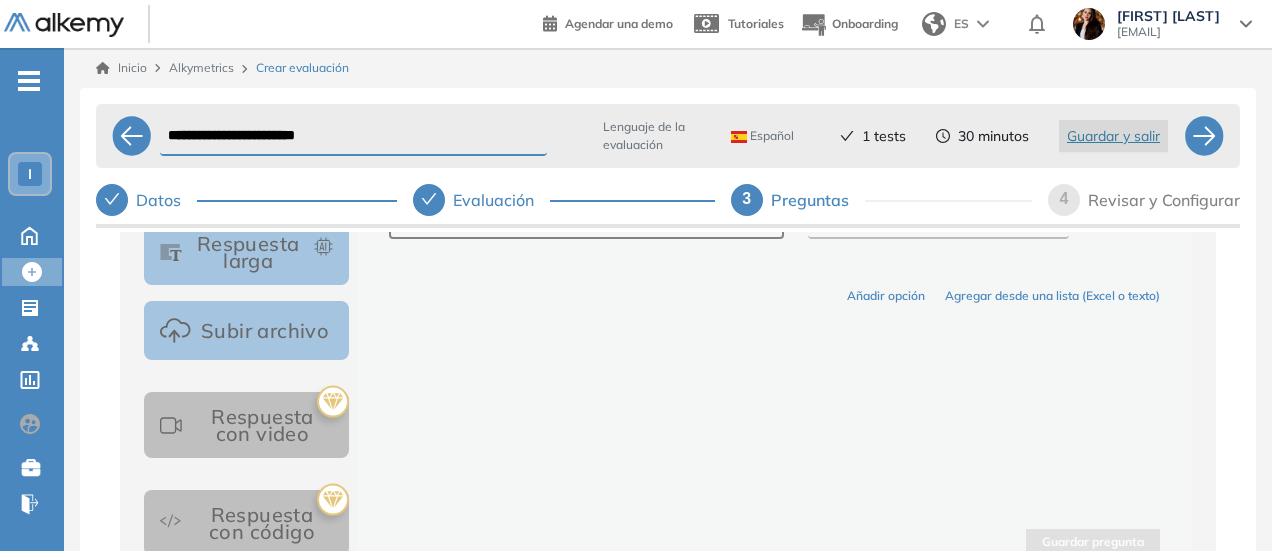 scroll, scrollTop: 46, scrollLeft: 0, axis: vertical 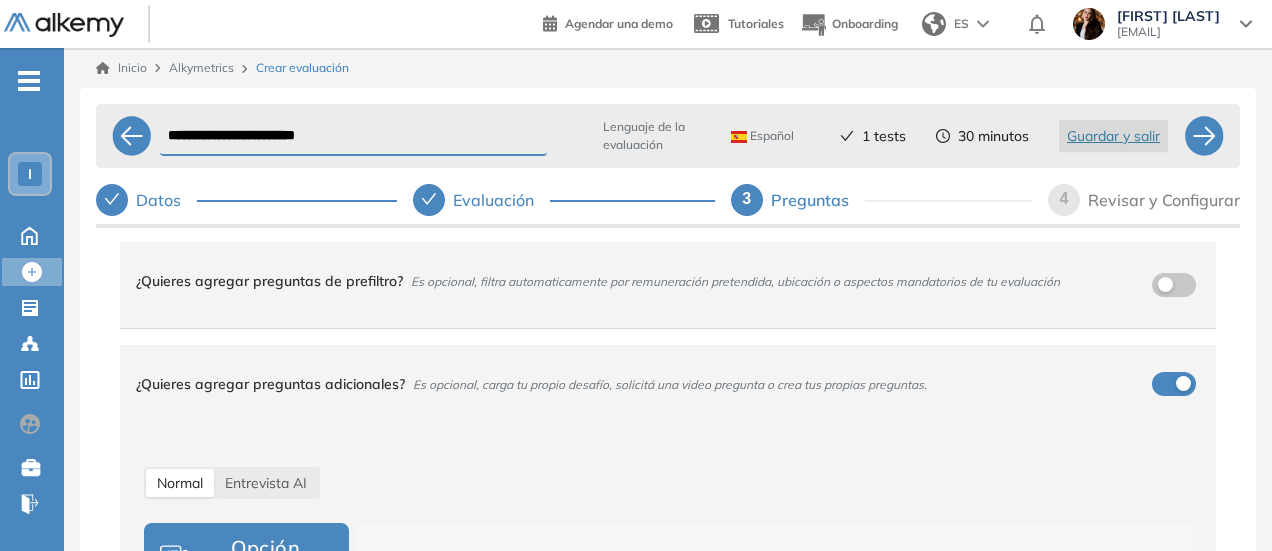 click at bounding box center (1183, 383) 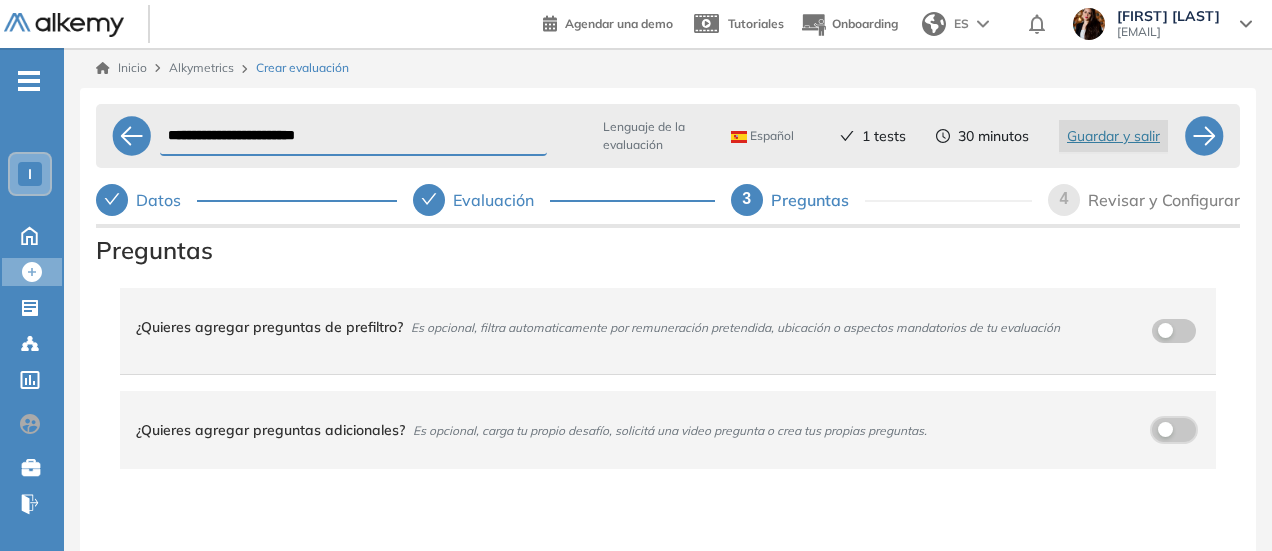 scroll, scrollTop: 0, scrollLeft: 0, axis: both 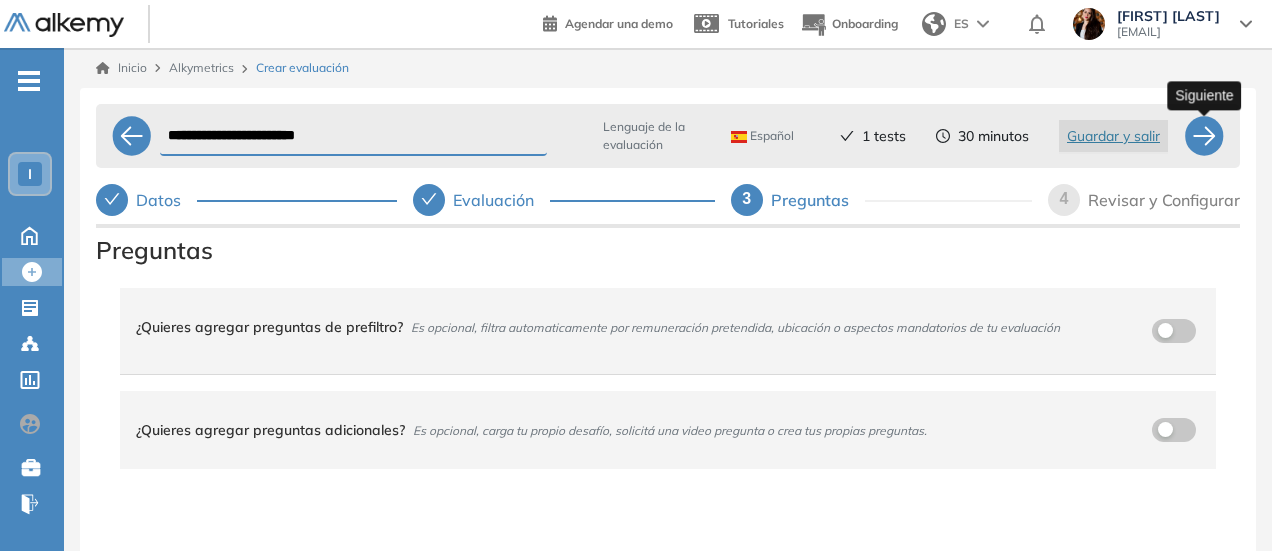 click at bounding box center (1204, 136) 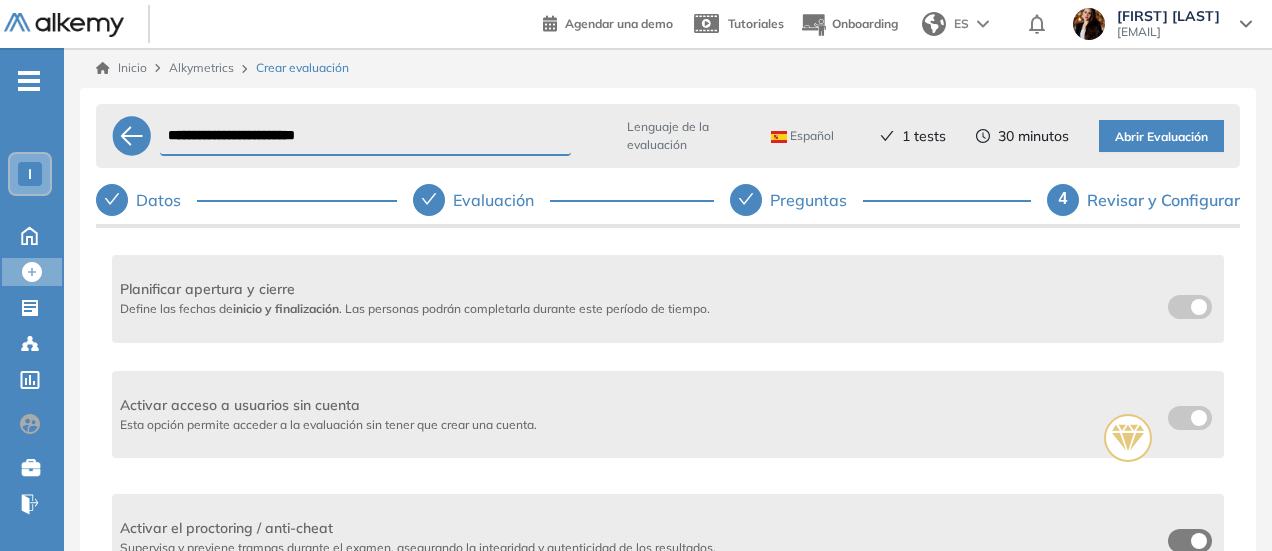 scroll, scrollTop: 300, scrollLeft: 0, axis: vertical 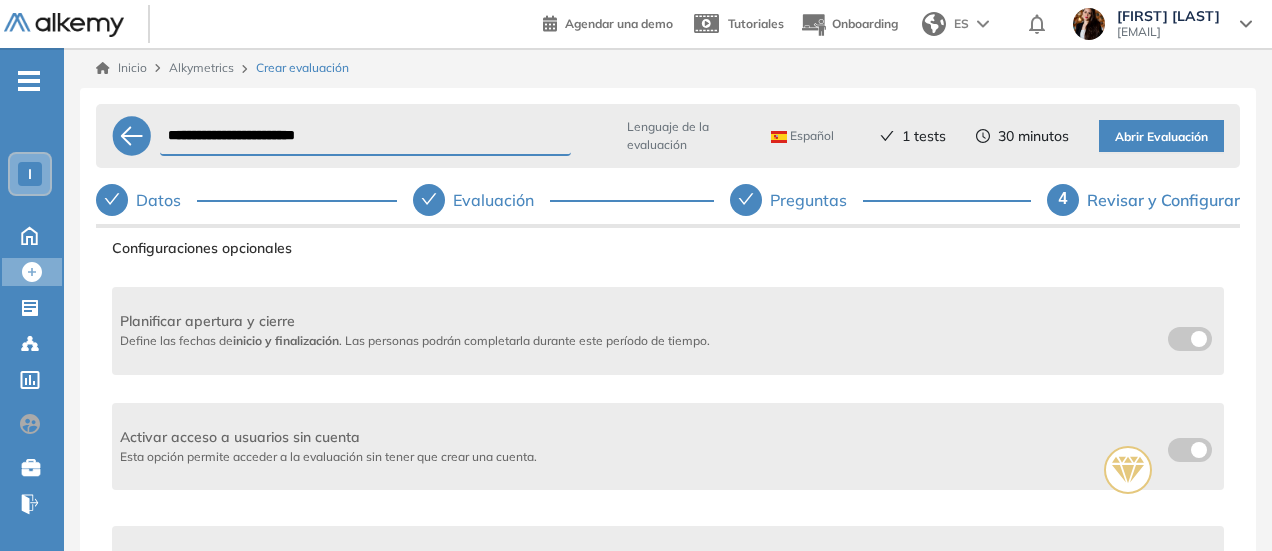 click at bounding box center [1176, 335] 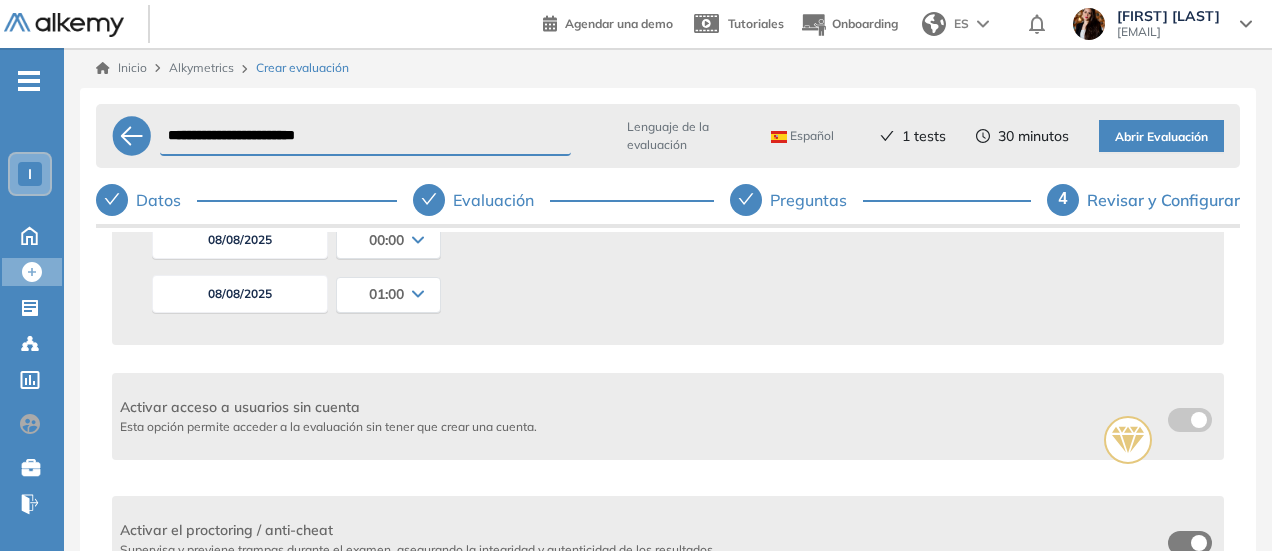 scroll, scrollTop: 300, scrollLeft: 0, axis: vertical 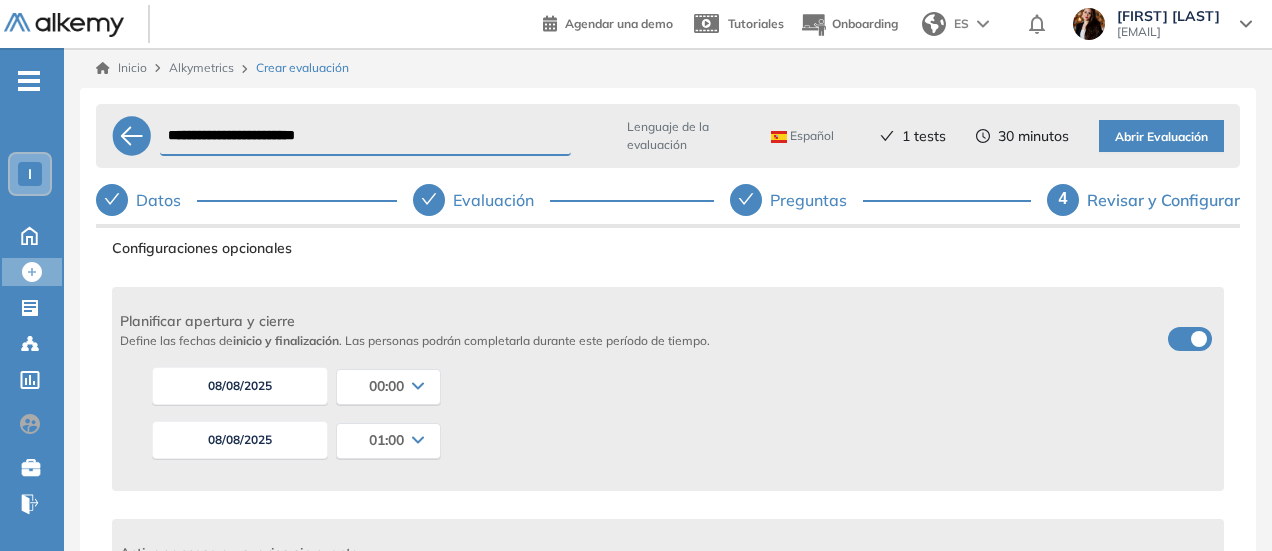 click on "08/08/2025" at bounding box center (240, 386) 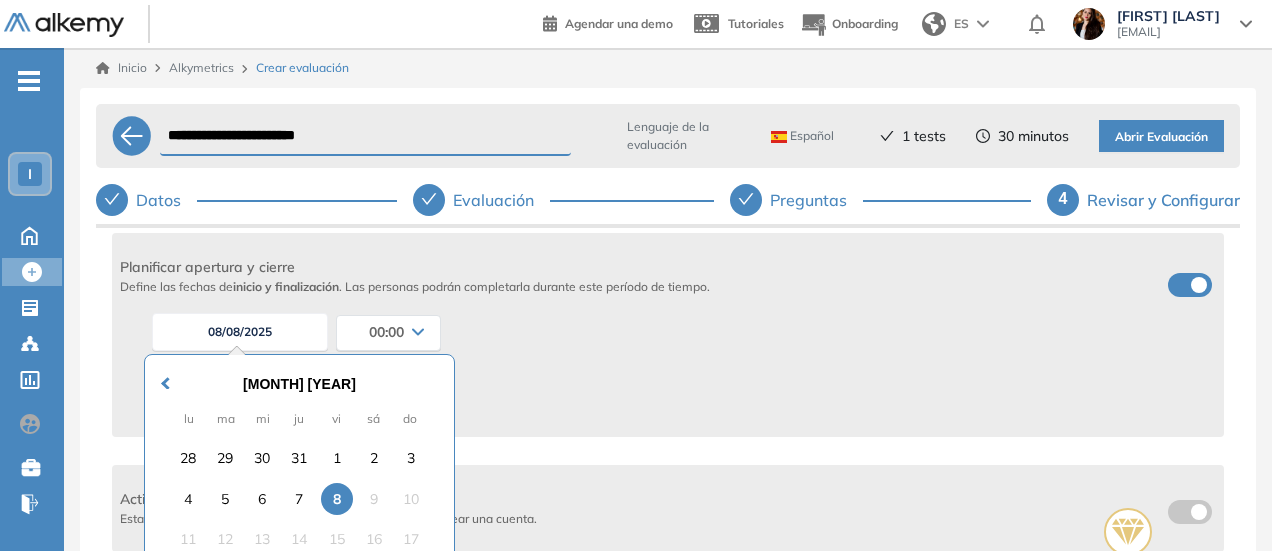 scroll, scrollTop: 400, scrollLeft: 0, axis: vertical 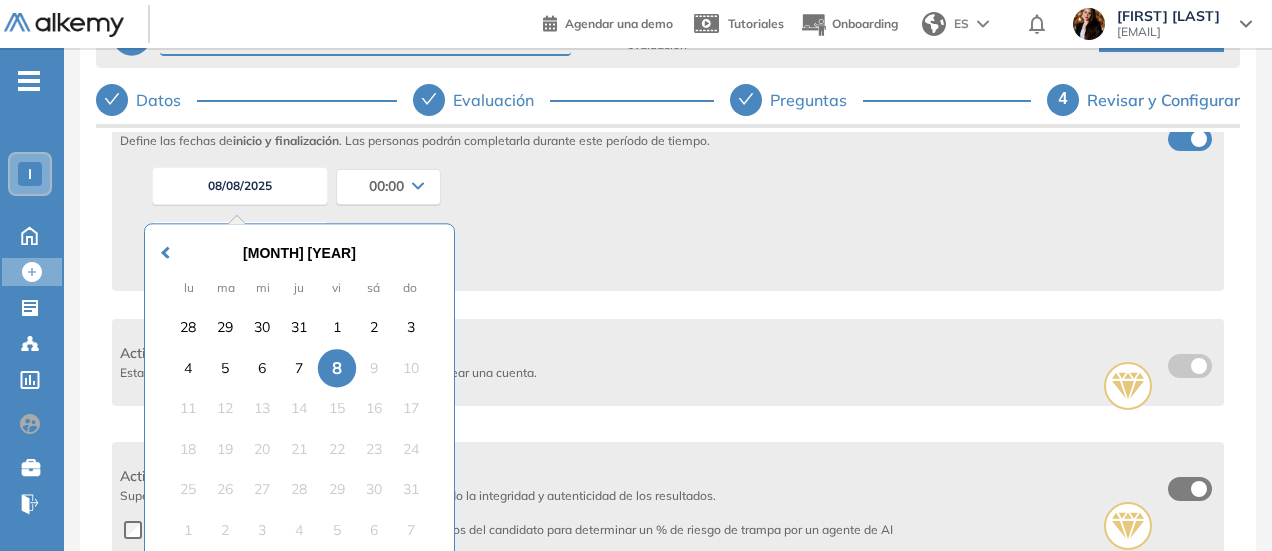 click on "8" at bounding box center (337, 368) 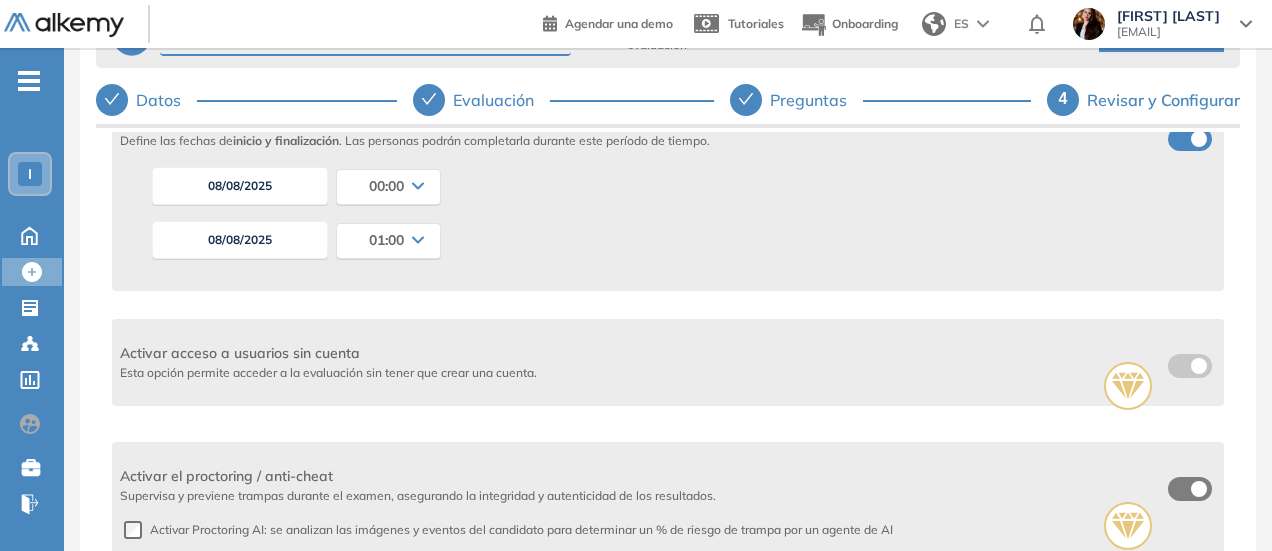 click on "08/08/2025" at bounding box center (240, 240) 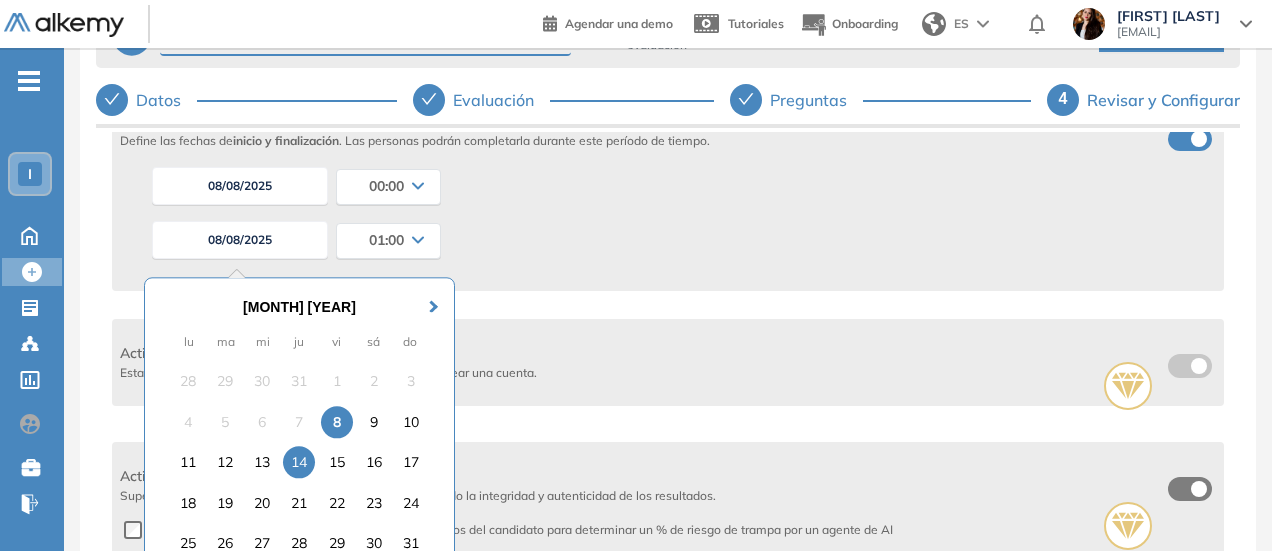 click on "11 12 13 14 15 16 17" at bounding box center [299, 462] 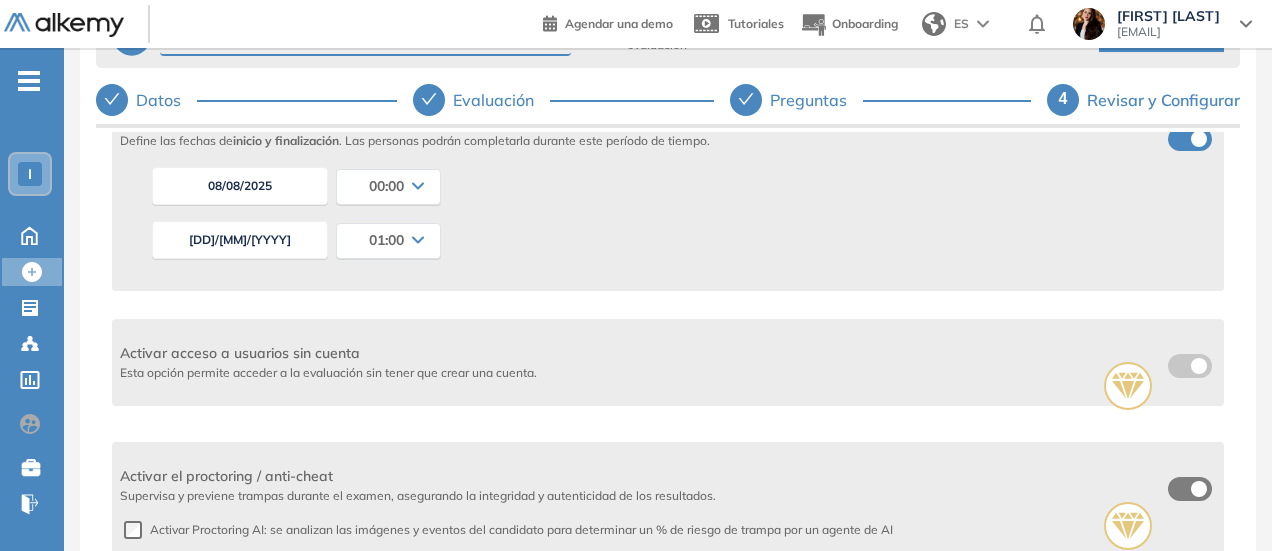 click on "01:00" at bounding box center (386, 240) 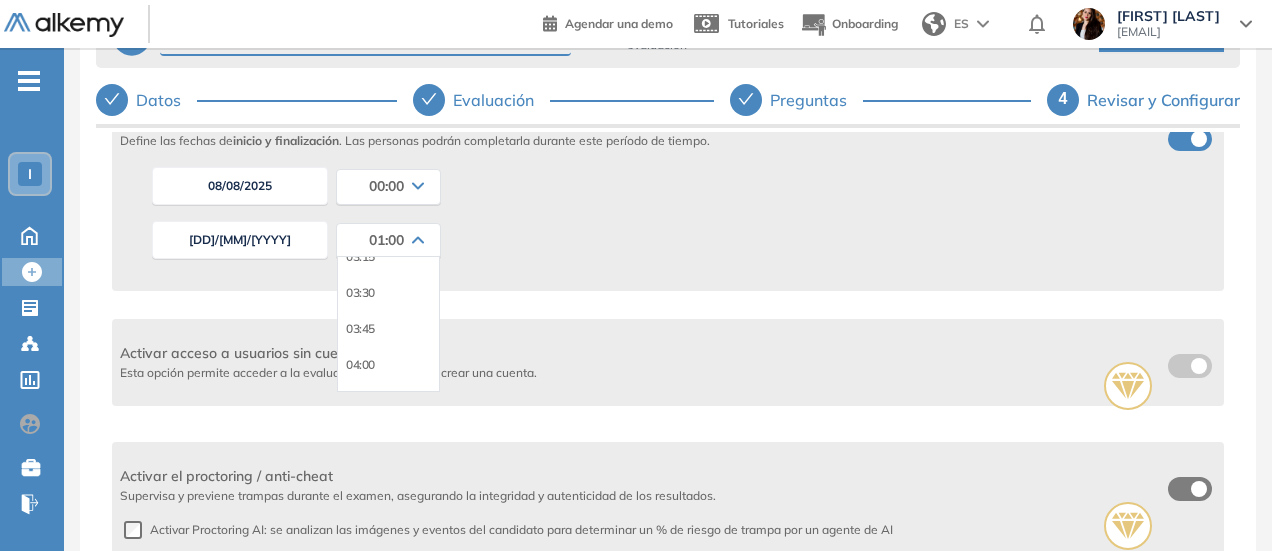 scroll, scrollTop: 500, scrollLeft: 0, axis: vertical 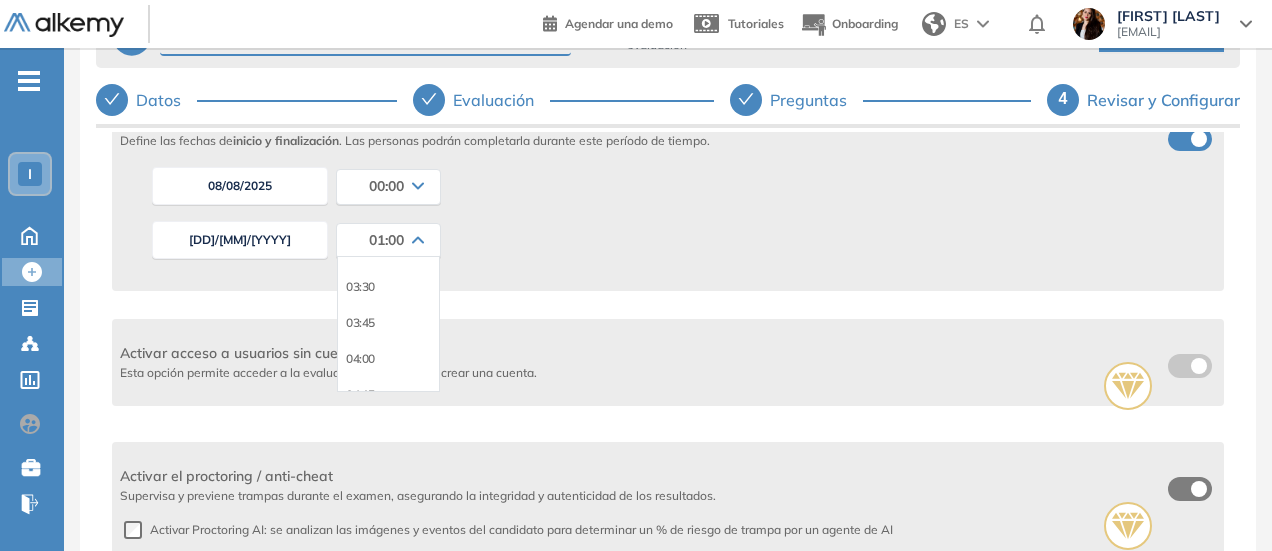 click on "01:00" at bounding box center [386, 240] 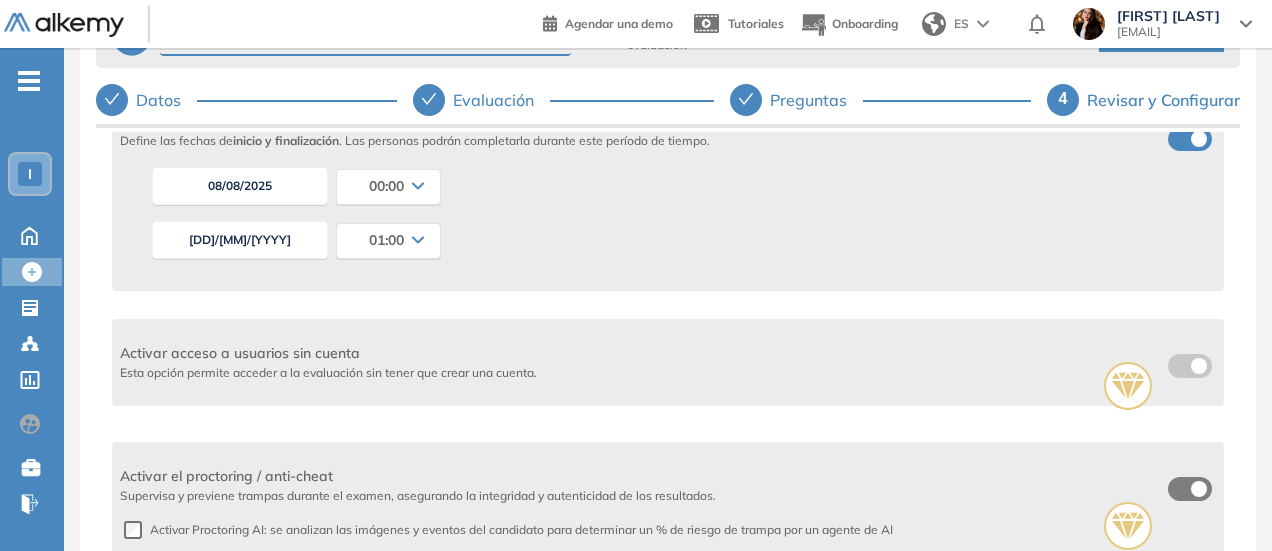 drag, startPoint x: 420, startPoint y: 261, endPoint x: 406, endPoint y: 237, distance: 27.784887 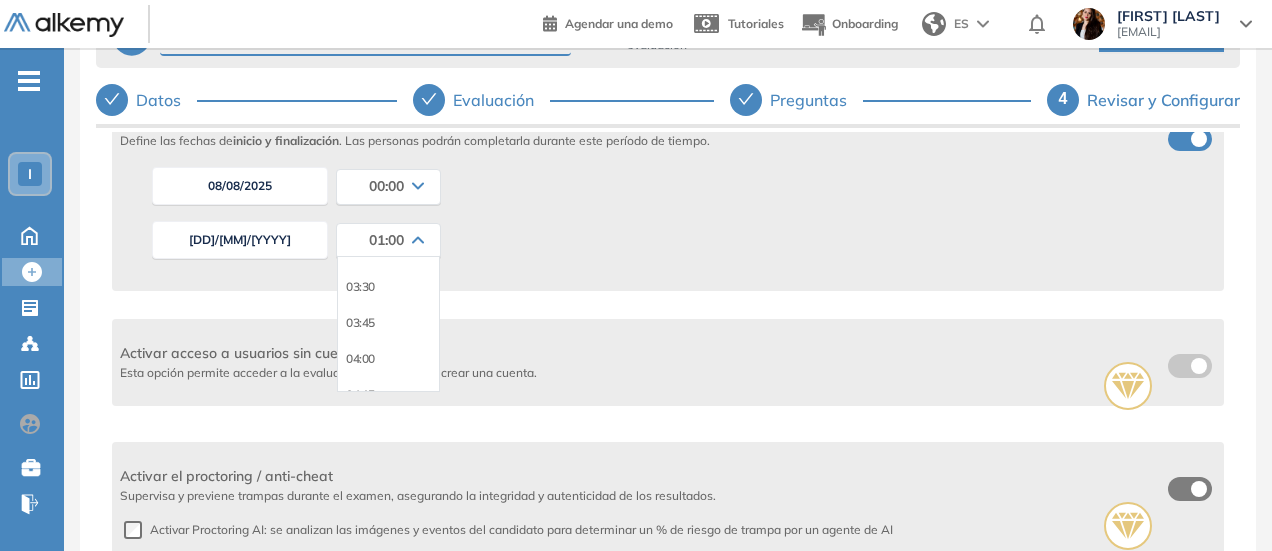 scroll, scrollTop: 0, scrollLeft: 0, axis: both 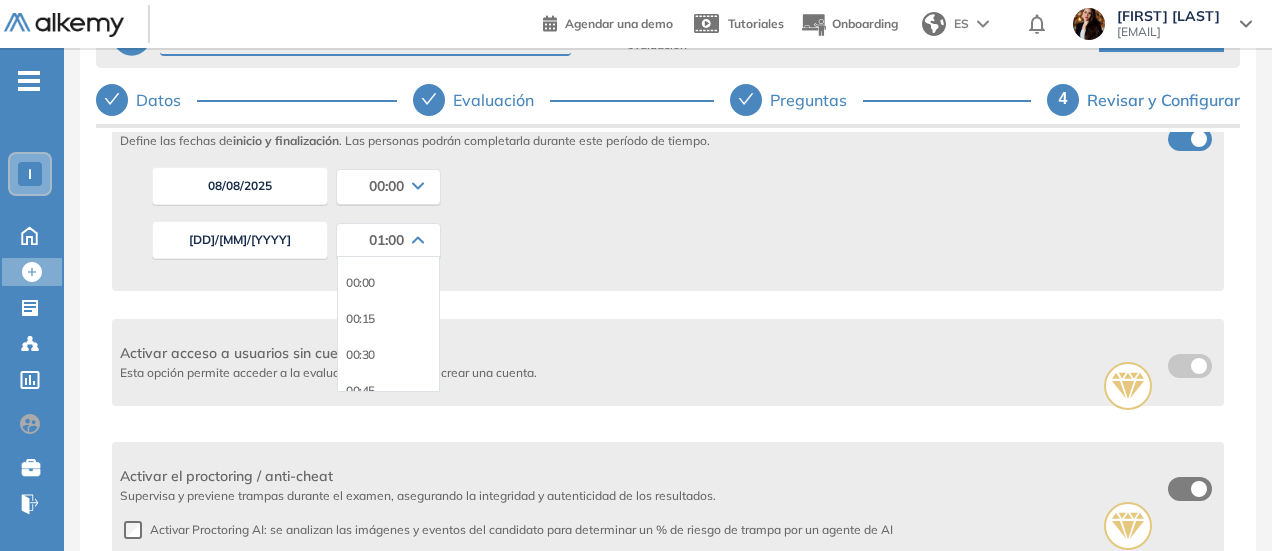 click on "00:00" at bounding box center (388, 283) 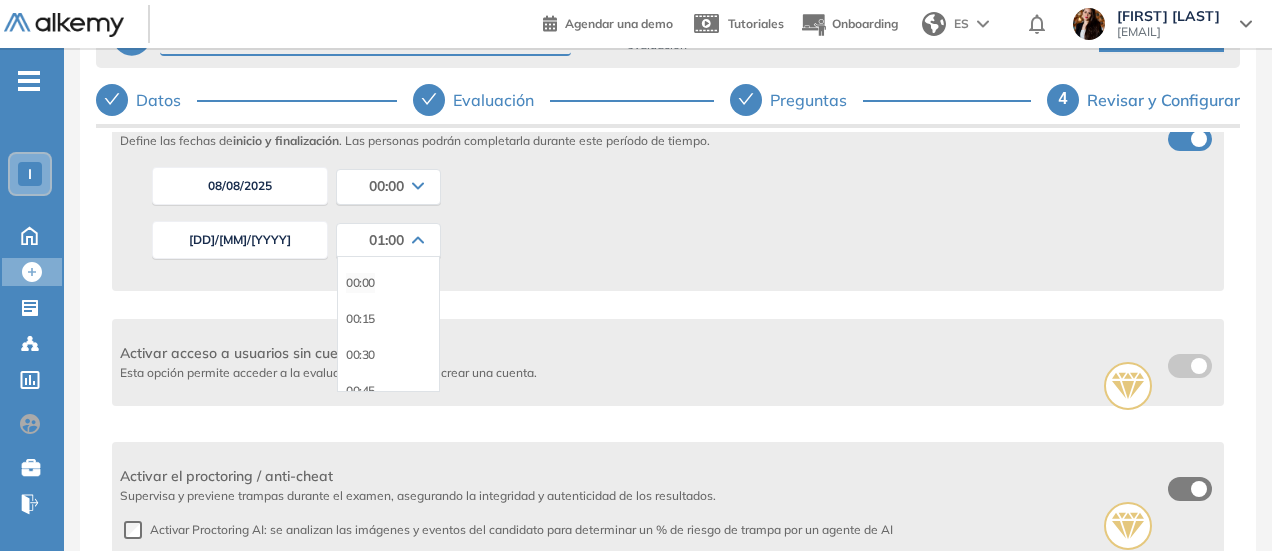click on "00:00" at bounding box center [360, 283] 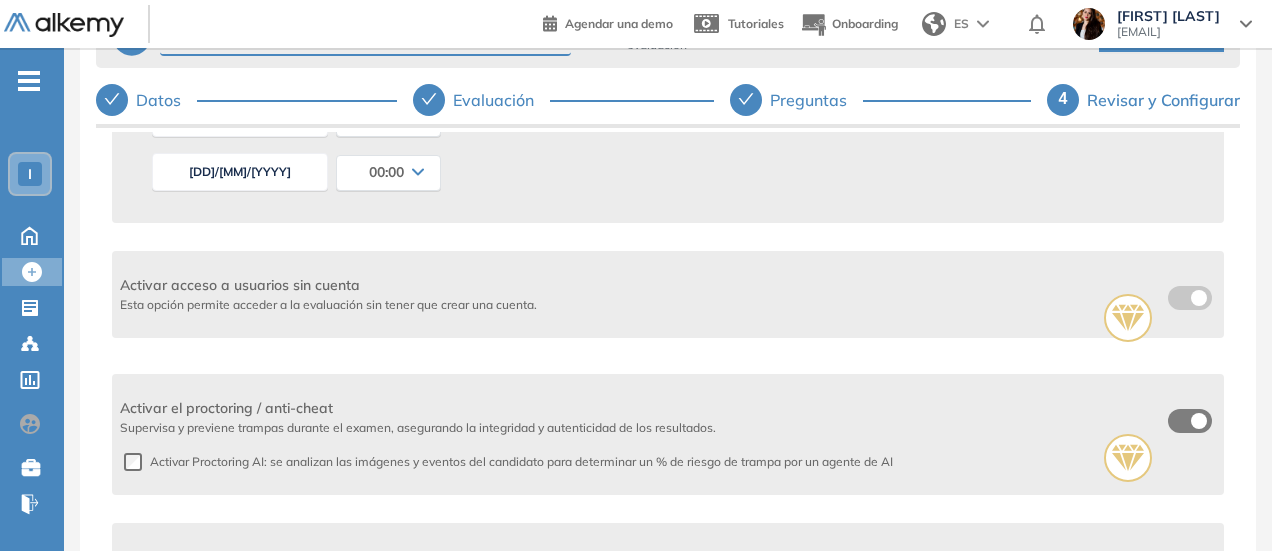 scroll, scrollTop: 500, scrollLeft: 0, axis: vertical 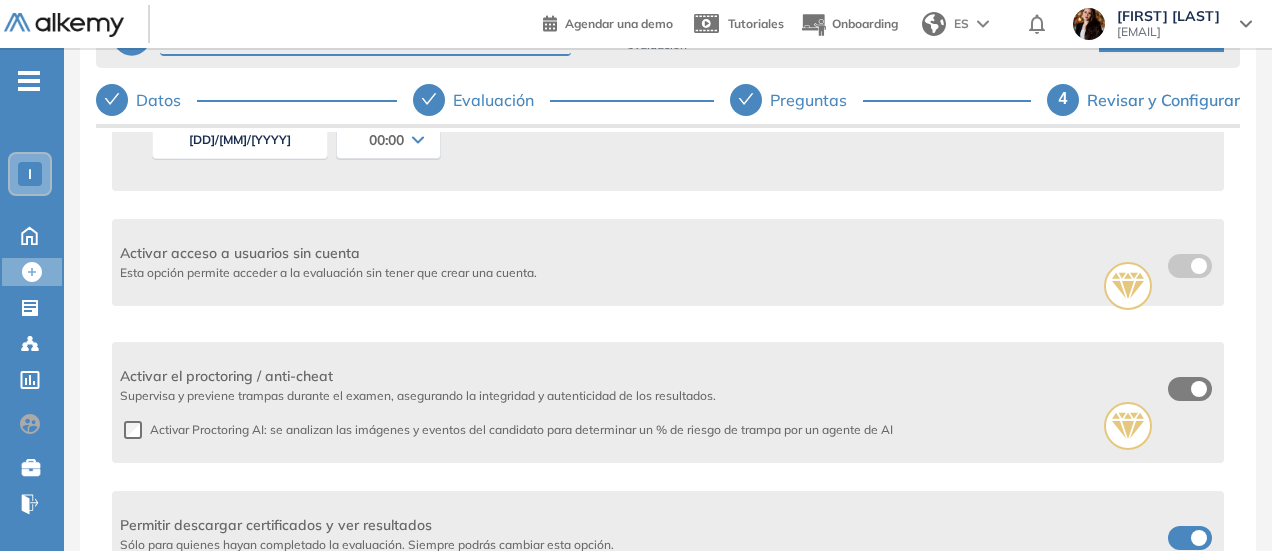 click on "Activar el proctoring / anti-cheat Supervisa y previene trampas durante el examen, asegurando la integridad y autenticidad de los resultados. Activar Proctoring AI: se analizan las imágenes y eventos del candidato para determinar un % de riesgo de trampa por un agente de AI" at bounding box center (668, 402) 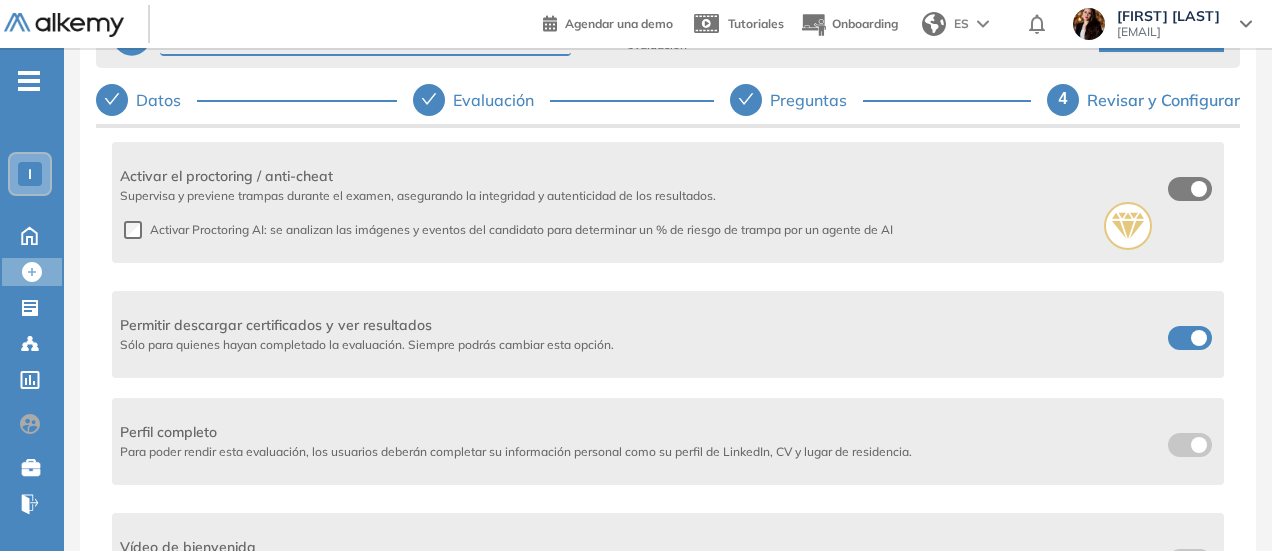 scroll, scrollTop: 800, scrollLeft: 0, axis: vertical 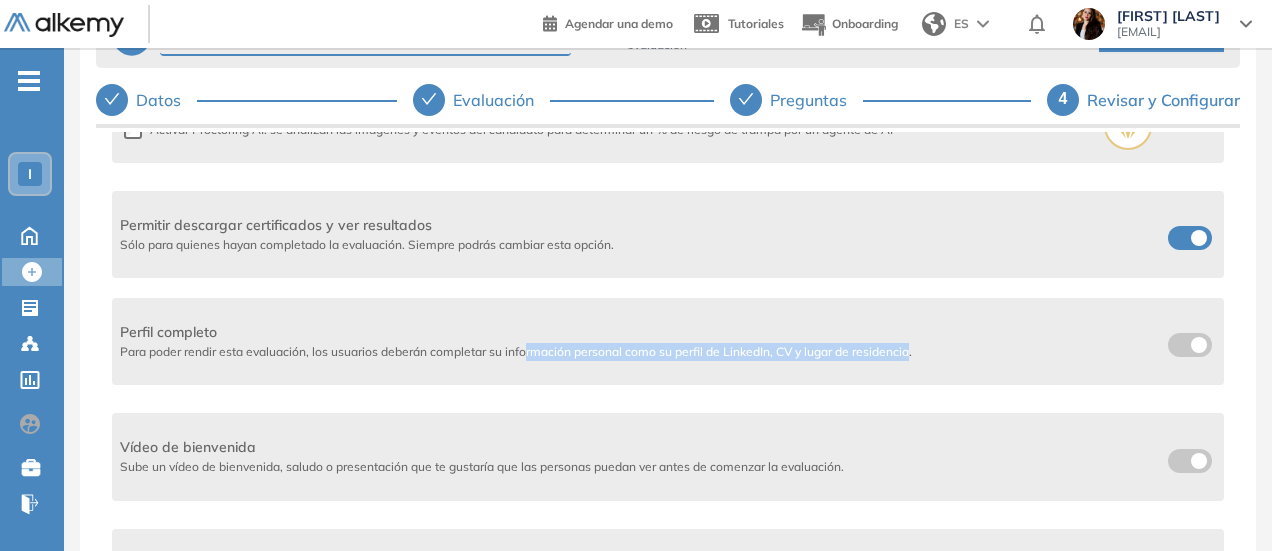 drag, startPoint x: 526, startPoint y: 357, endPoint x: 928, endPoint y: 361, distance: 402.0199 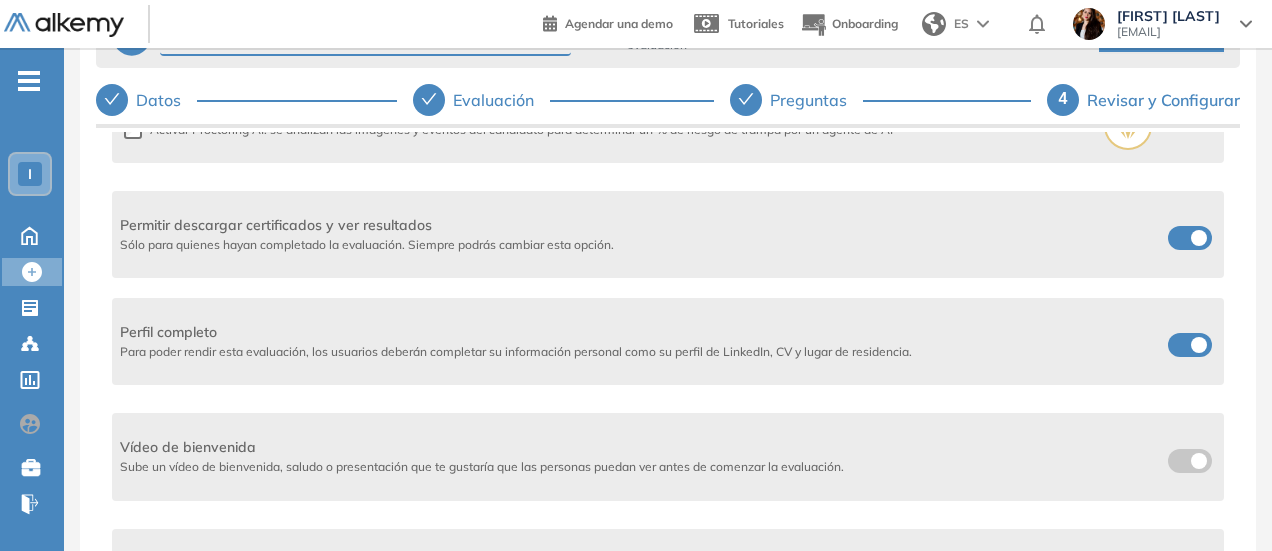 click on "Perfil completo" at bounding box center (516, 332) 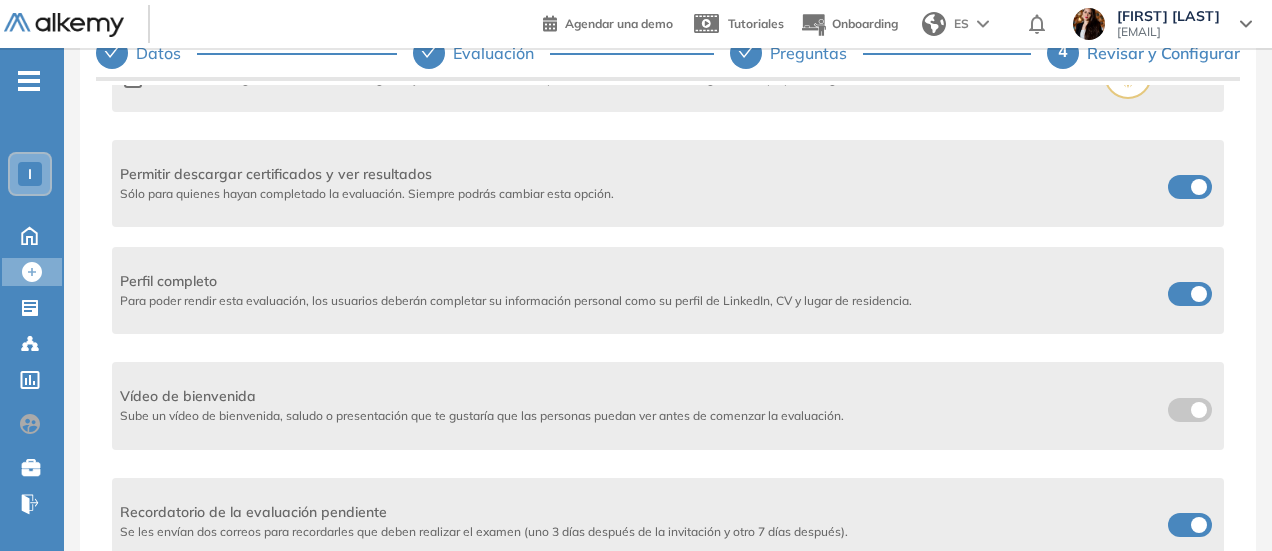 scroll, scrollTop: 168, scrollLeft: 0, axis: vertical 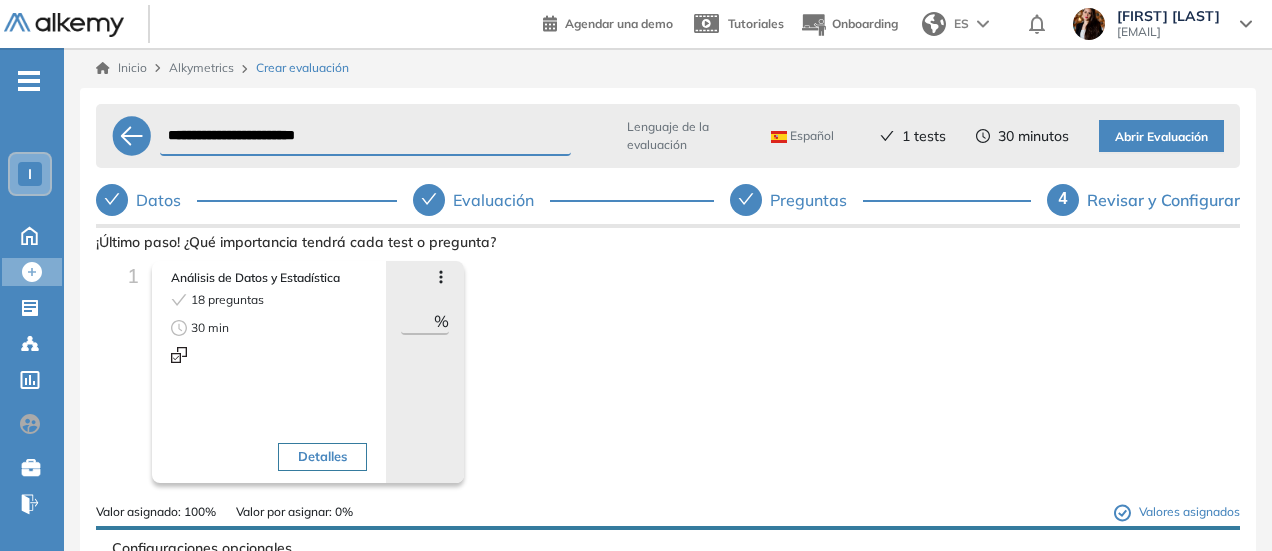 click on "Abrir Evaluación" at bounding box center [1161, 137] 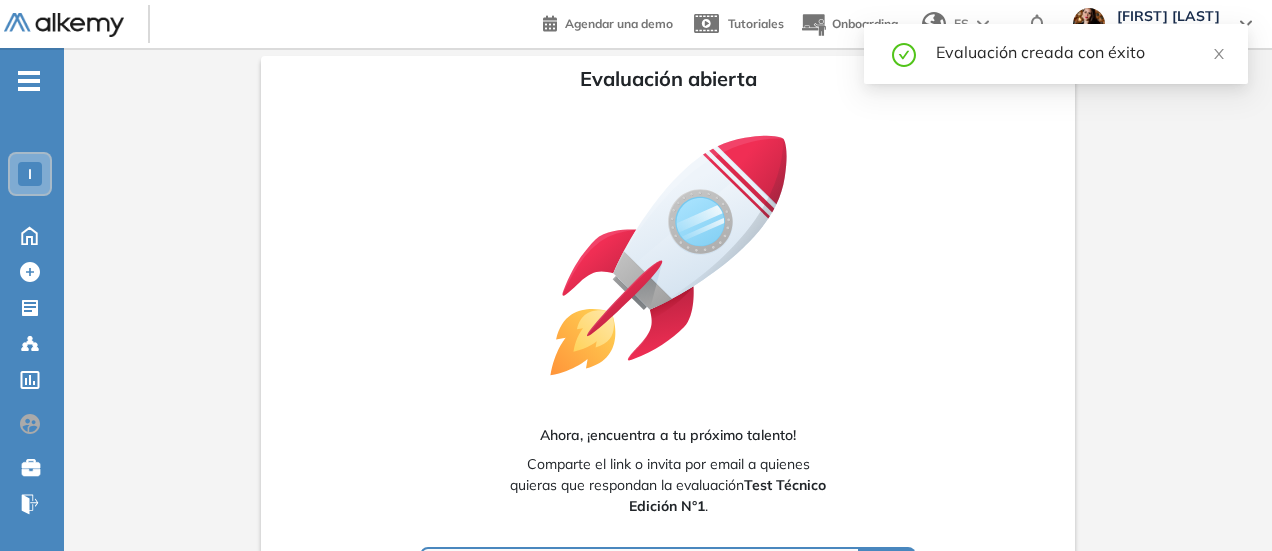 type on "**********" 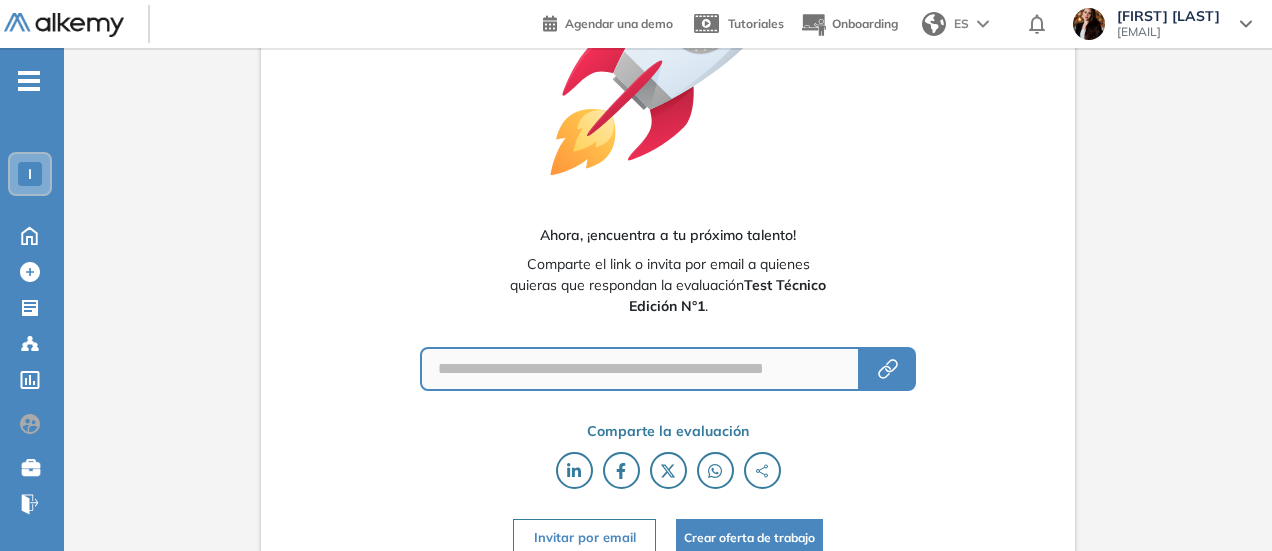 scroll, scrollTop: 220, scrollLeft: 0, axis: vertical 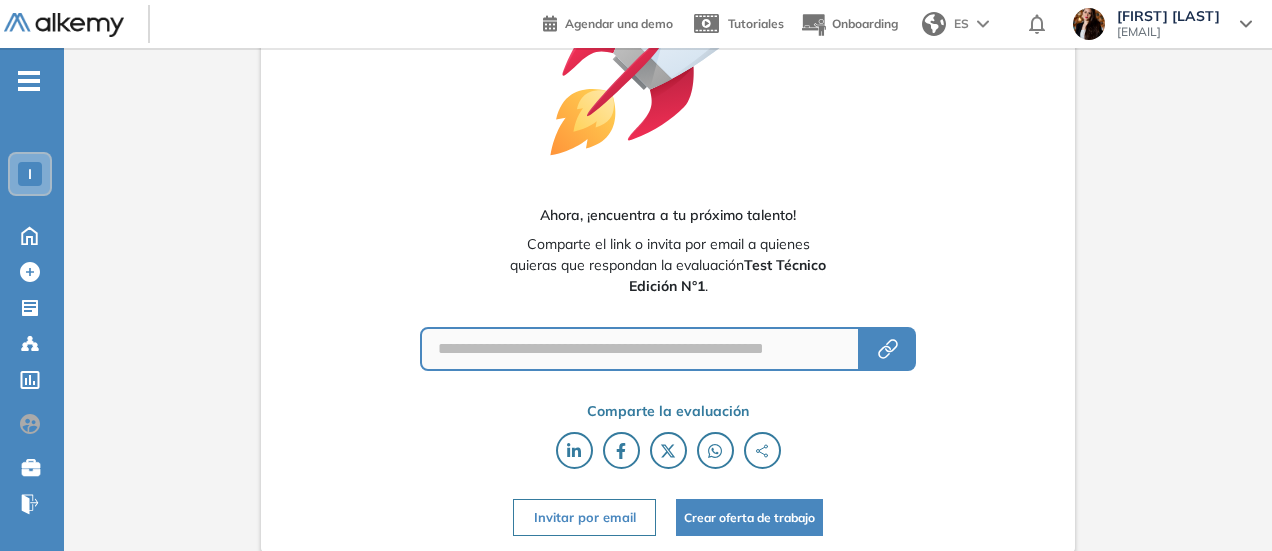 click on "Invitar por email" at bounding box center (584, 517) 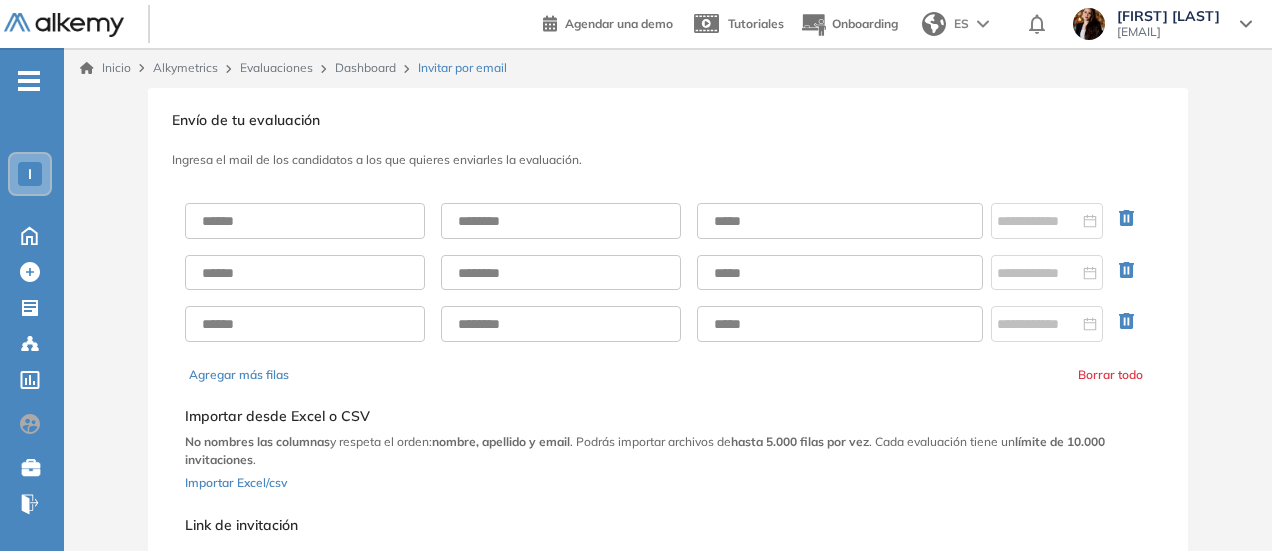 scroll, scrollTop: 0, scrollLeft: 0, axis: both 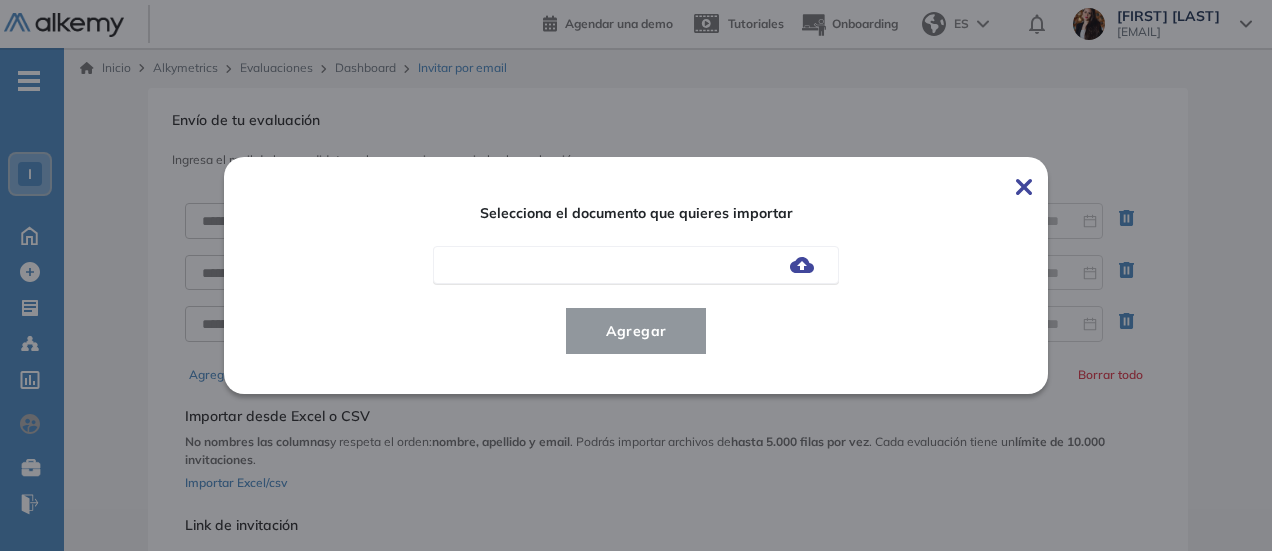 click at bounding box center [1024, 187] 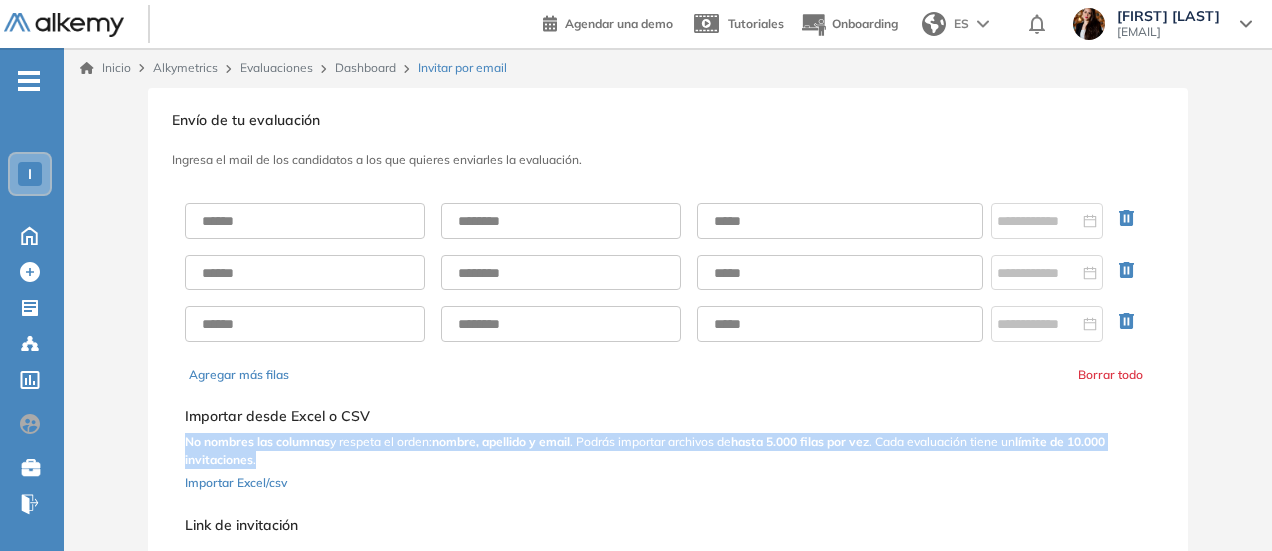drag, startPoint x: 186, startPoint y: 437, endPoint x: 375, endPoint y: 452, distance: 189.5943 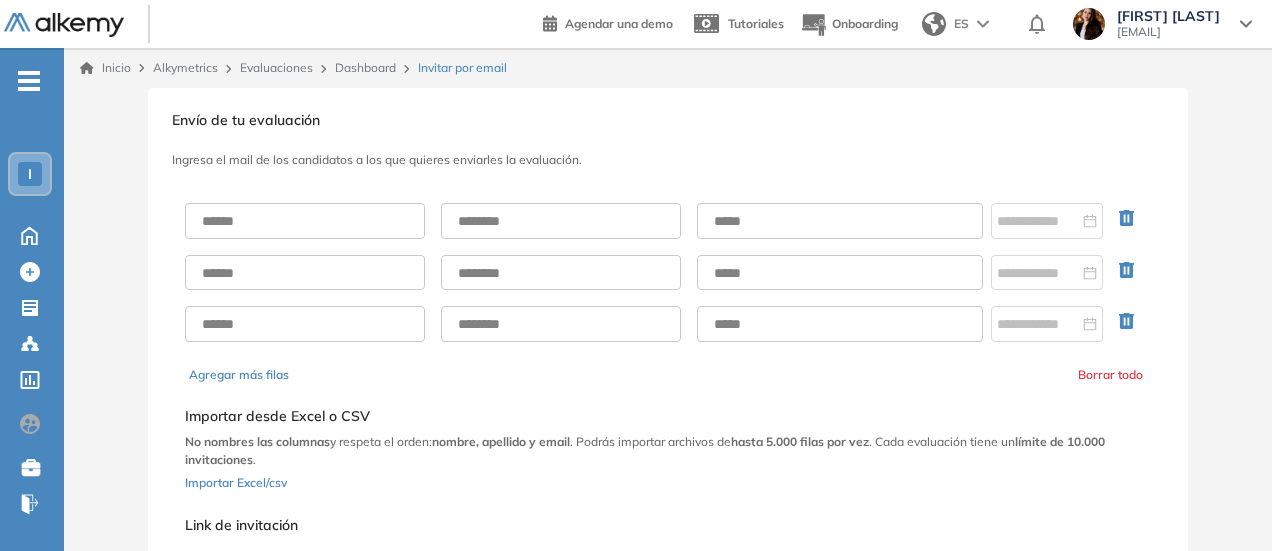click on "Selecciona el documento que quieres importar Agregar Importar desde Excel o CSV No nombres las columnas  y respeta el orden:  nombre, apellido y email . Podrás importar archivos de  hasta 5.000 filas por vez . Cada evaluación tiene un  límite de 10.000 invitaciones . Importar Excel/csv" at bounding box center [668, 446] 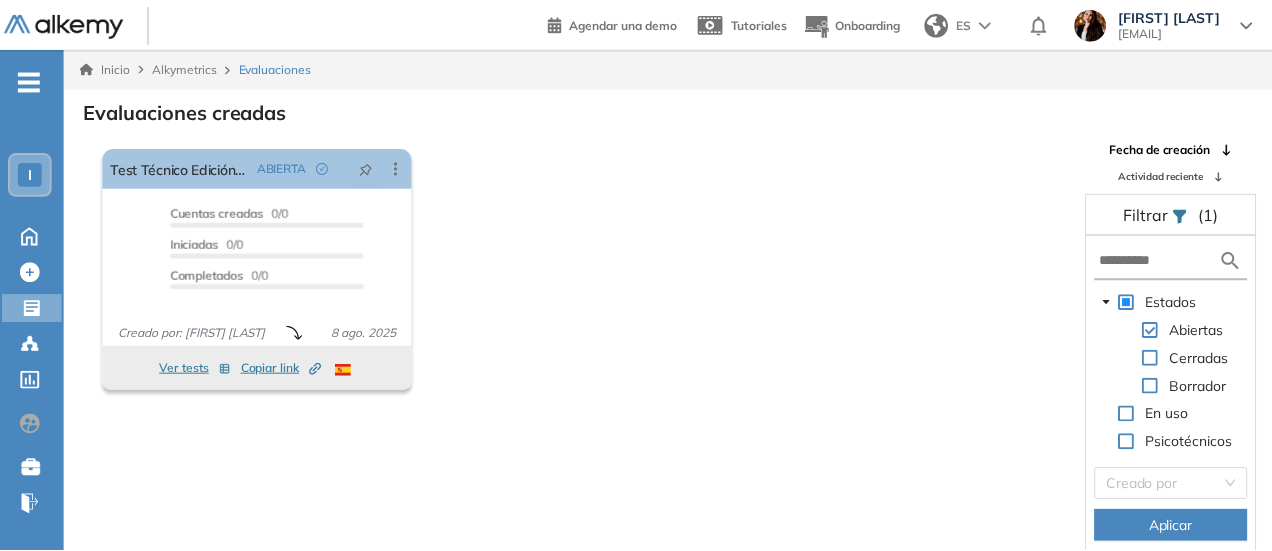 scroll, scrollTop: 0, scrollLeft: 0, axis: both 